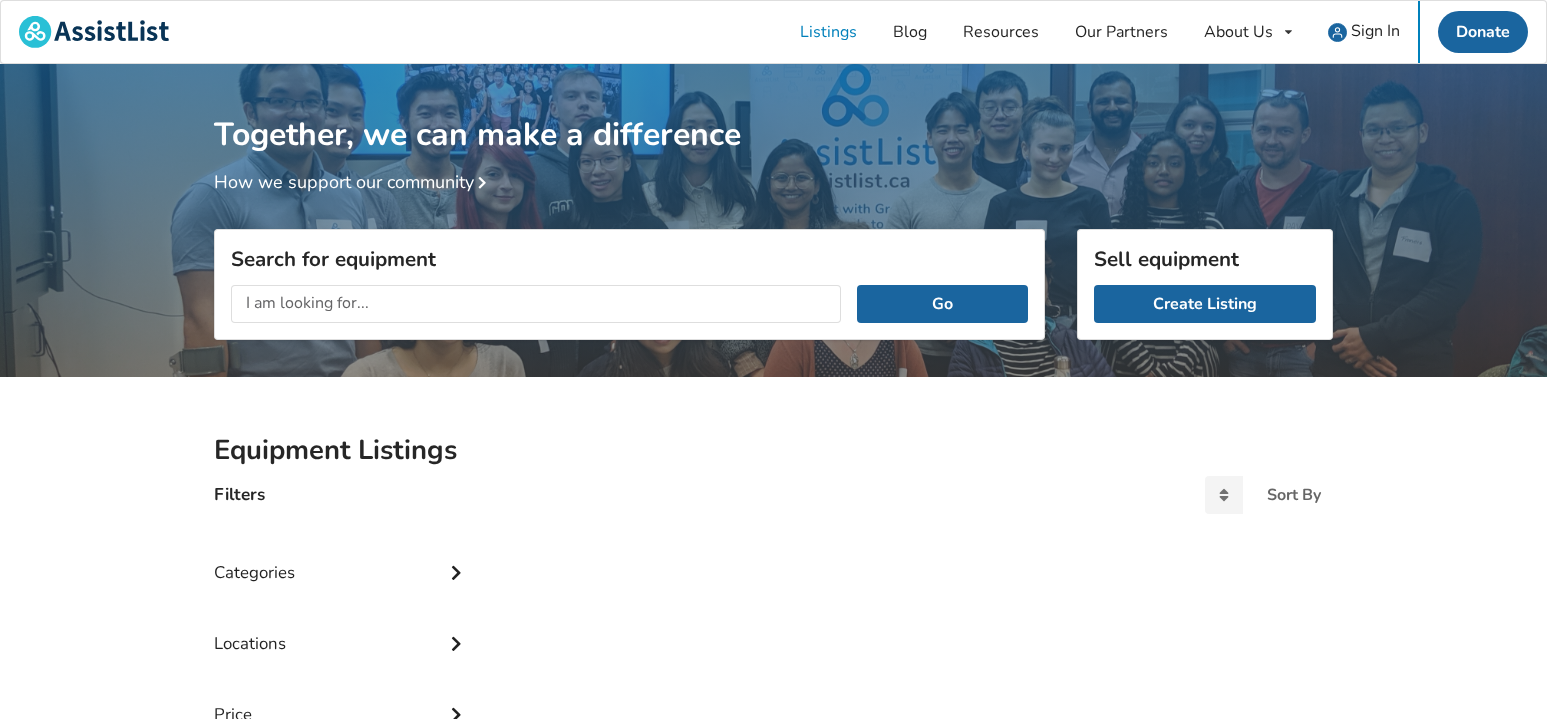 scroll, scrollTop: 0, scrollLeft: 0, axis: both 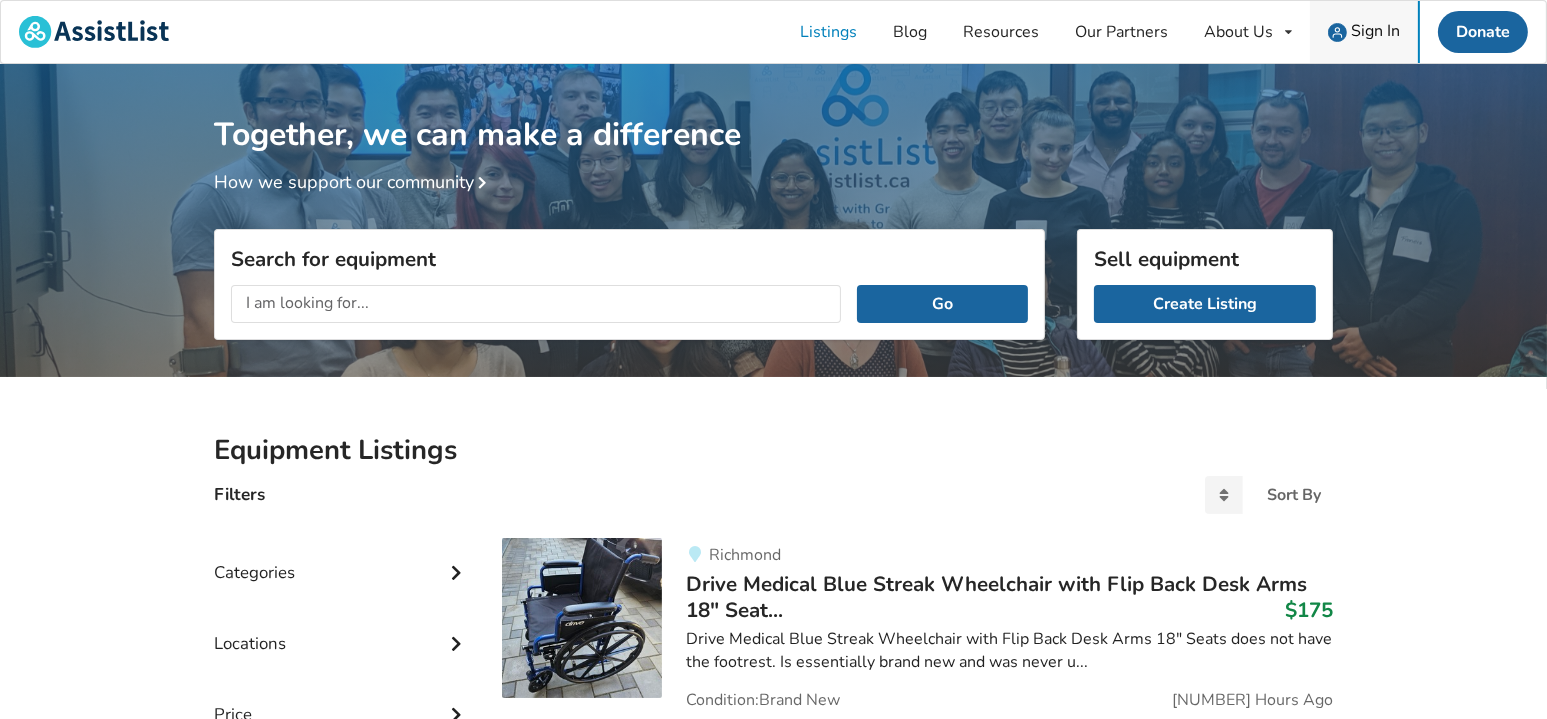 click on "Sign In" at bounding box center [1375, 31] 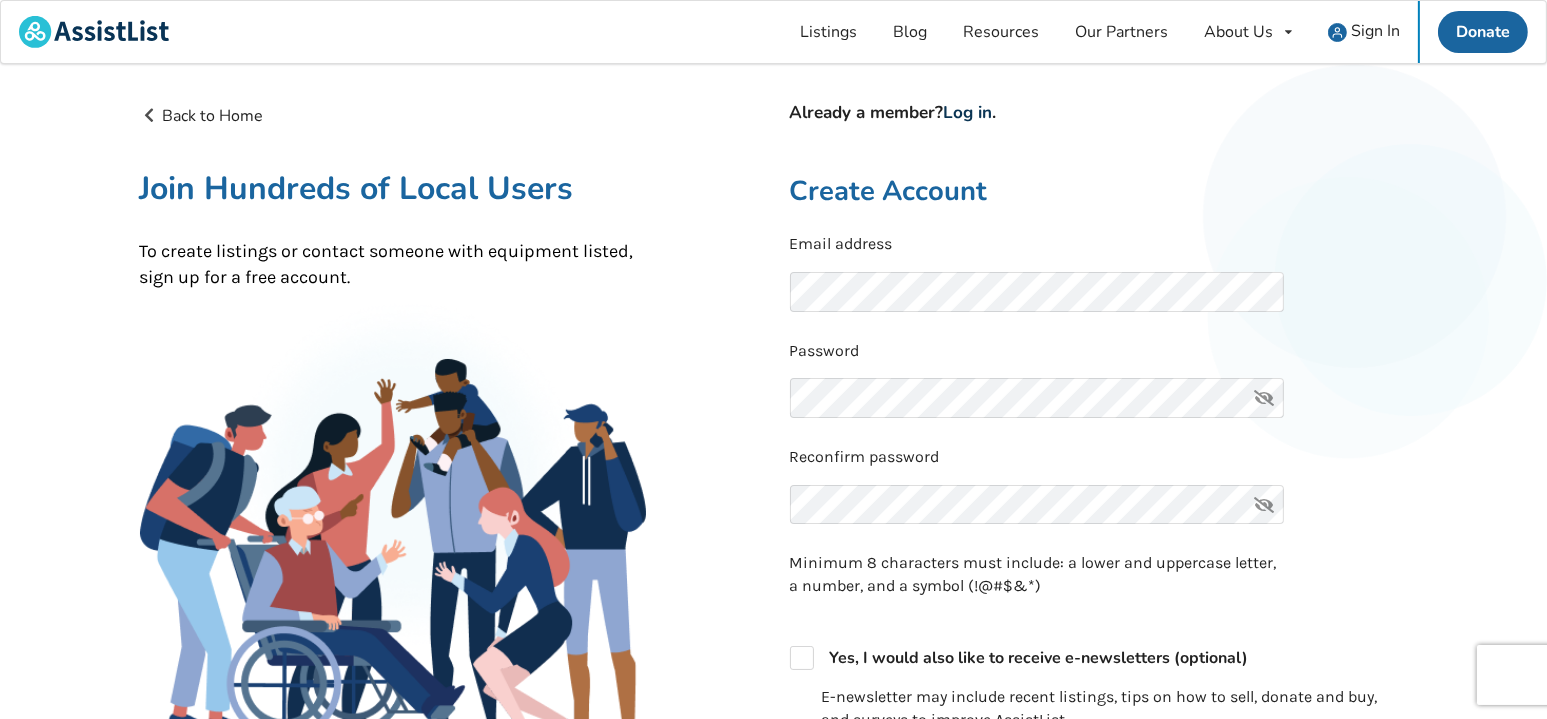 click on "Log in" at bounding box center (0, 0) 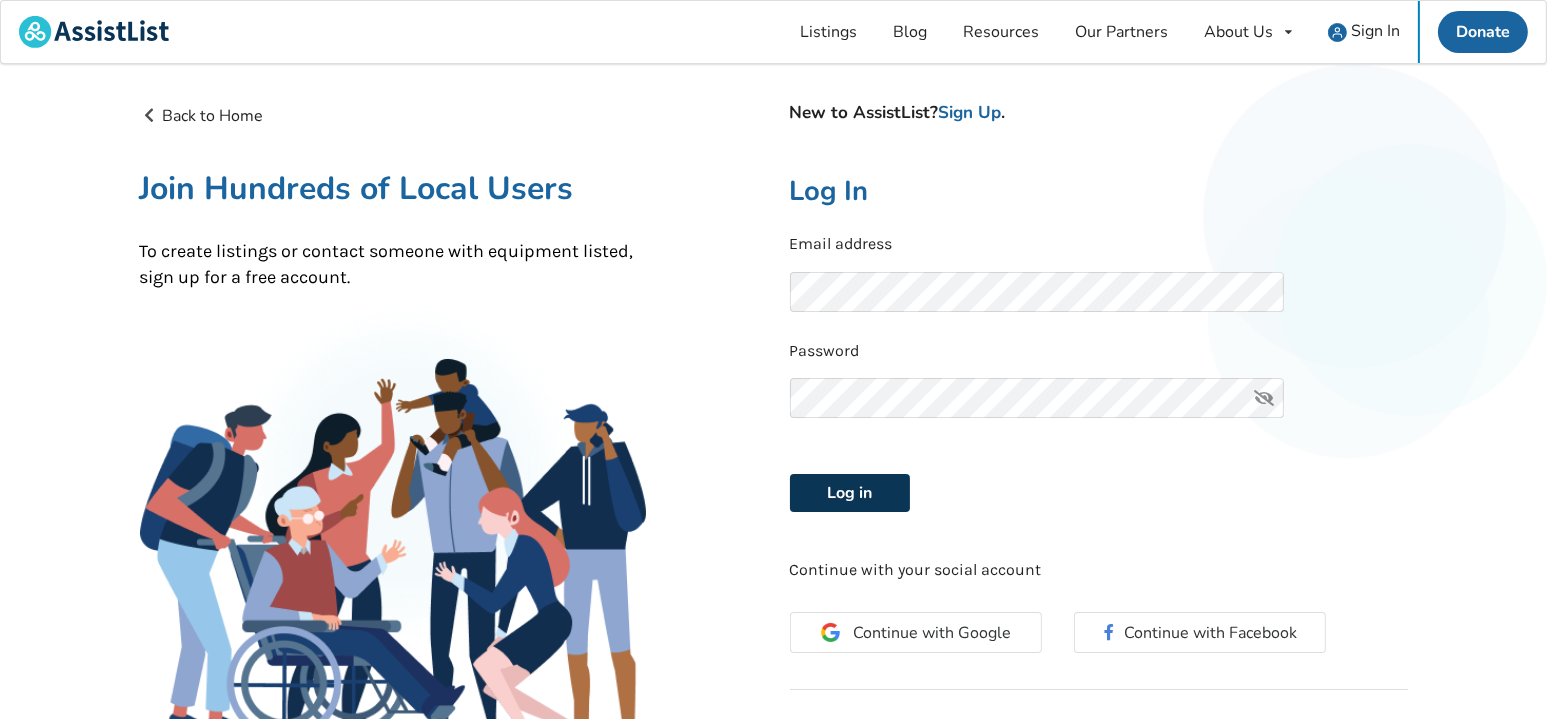 click on "Log in" at bounding box center [850, 493] 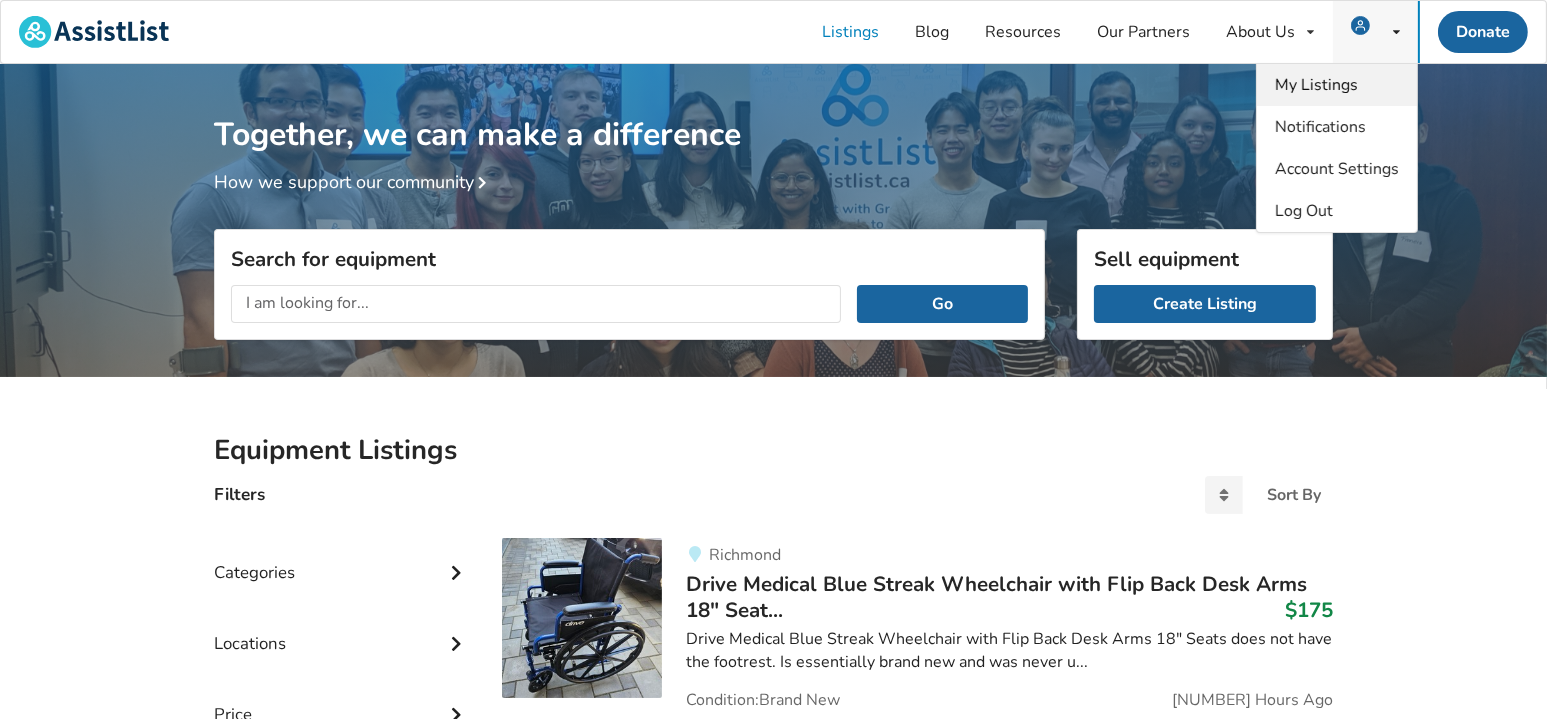click on "My Listings" at bounding box center (1316, 85) 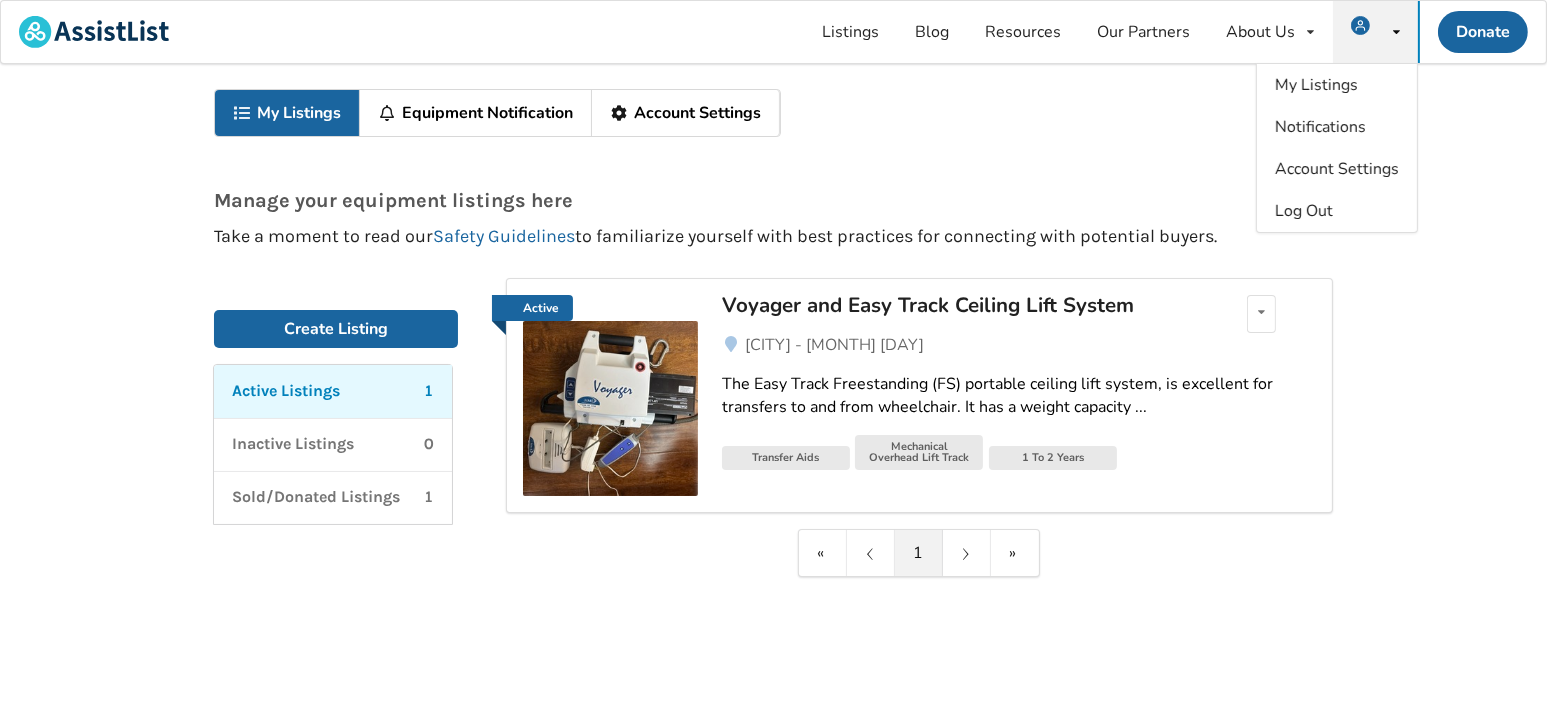 click on "Voyager and Easy Track Ceiling Lift System" at bounding box center (955, 305) 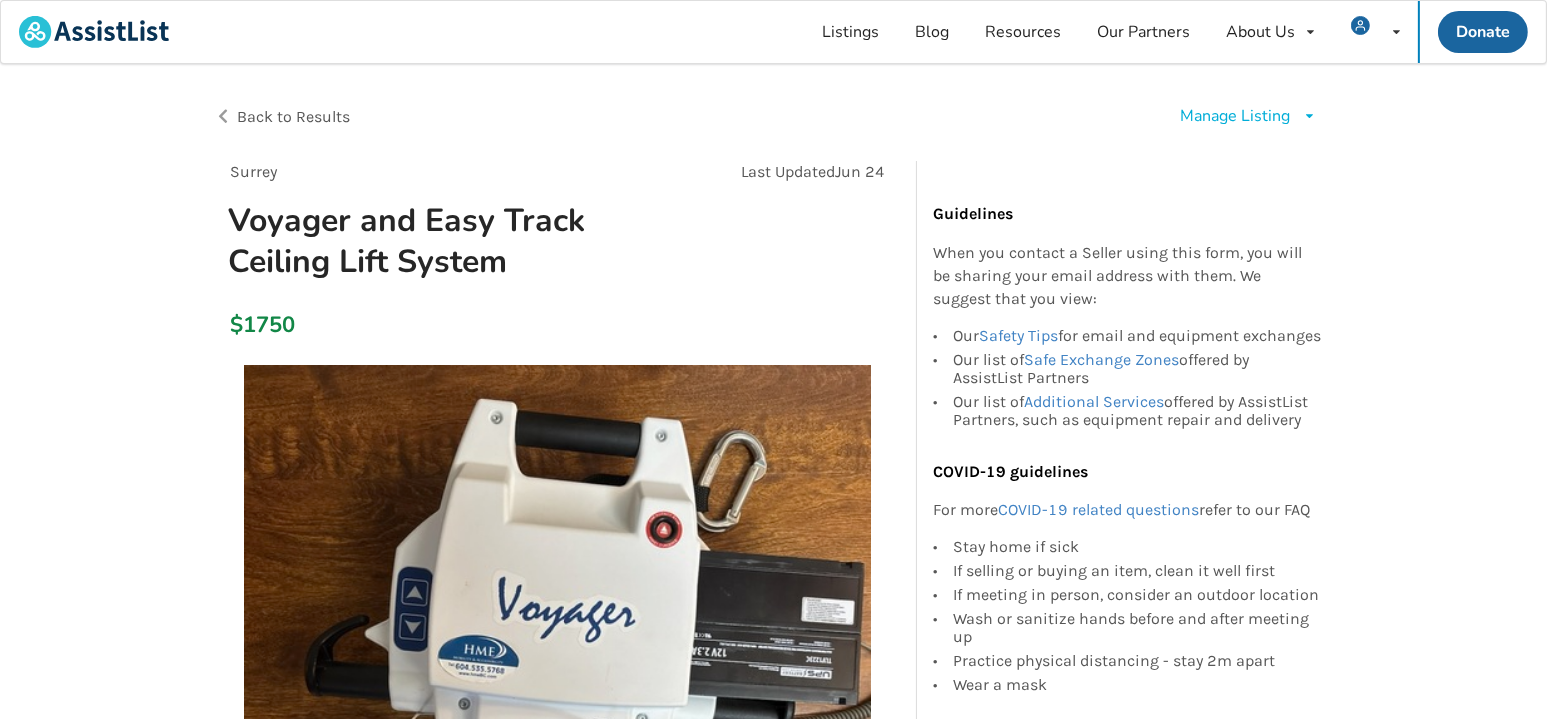 click on "Manage Listing" at bounding box center [1235, 116] 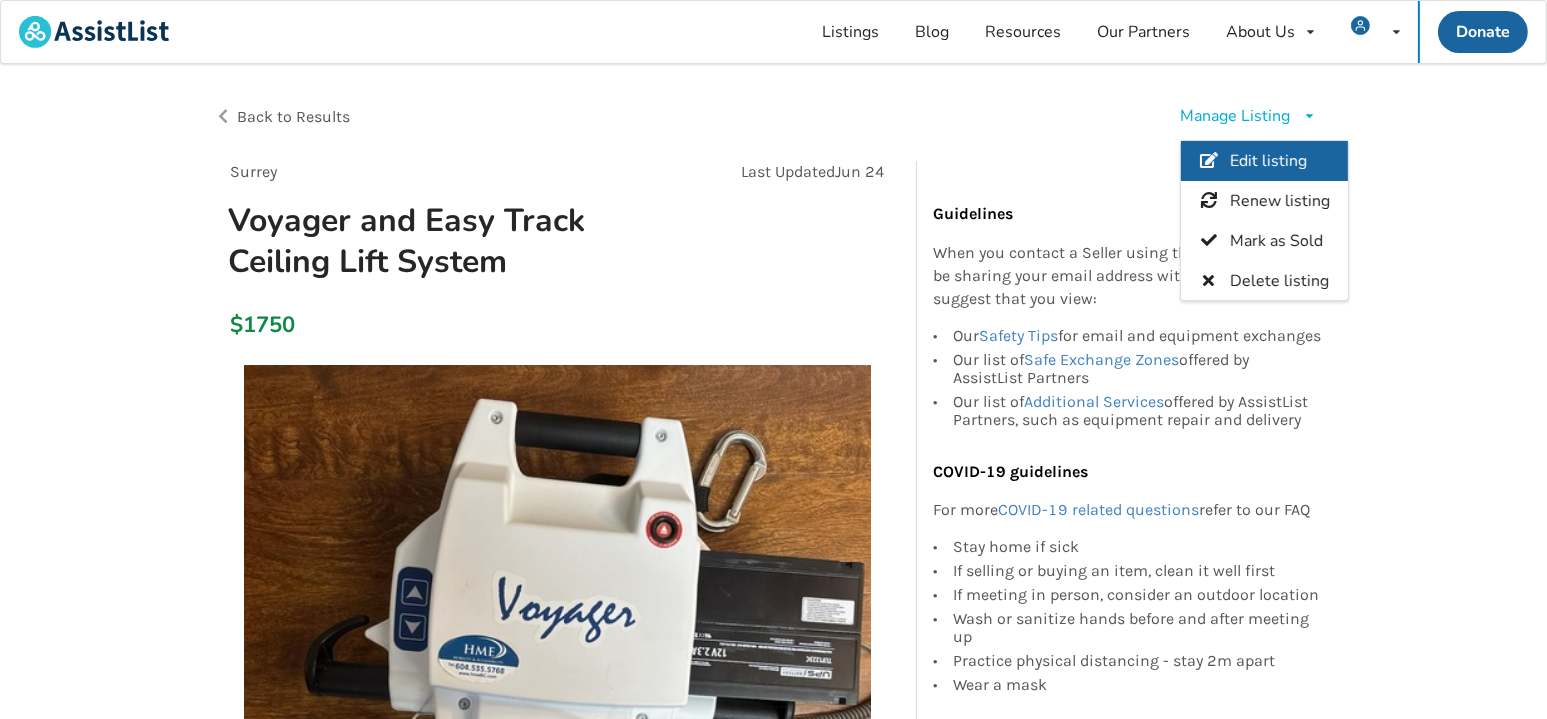 click on "Edit listing" at bounding box center [1268, 162] 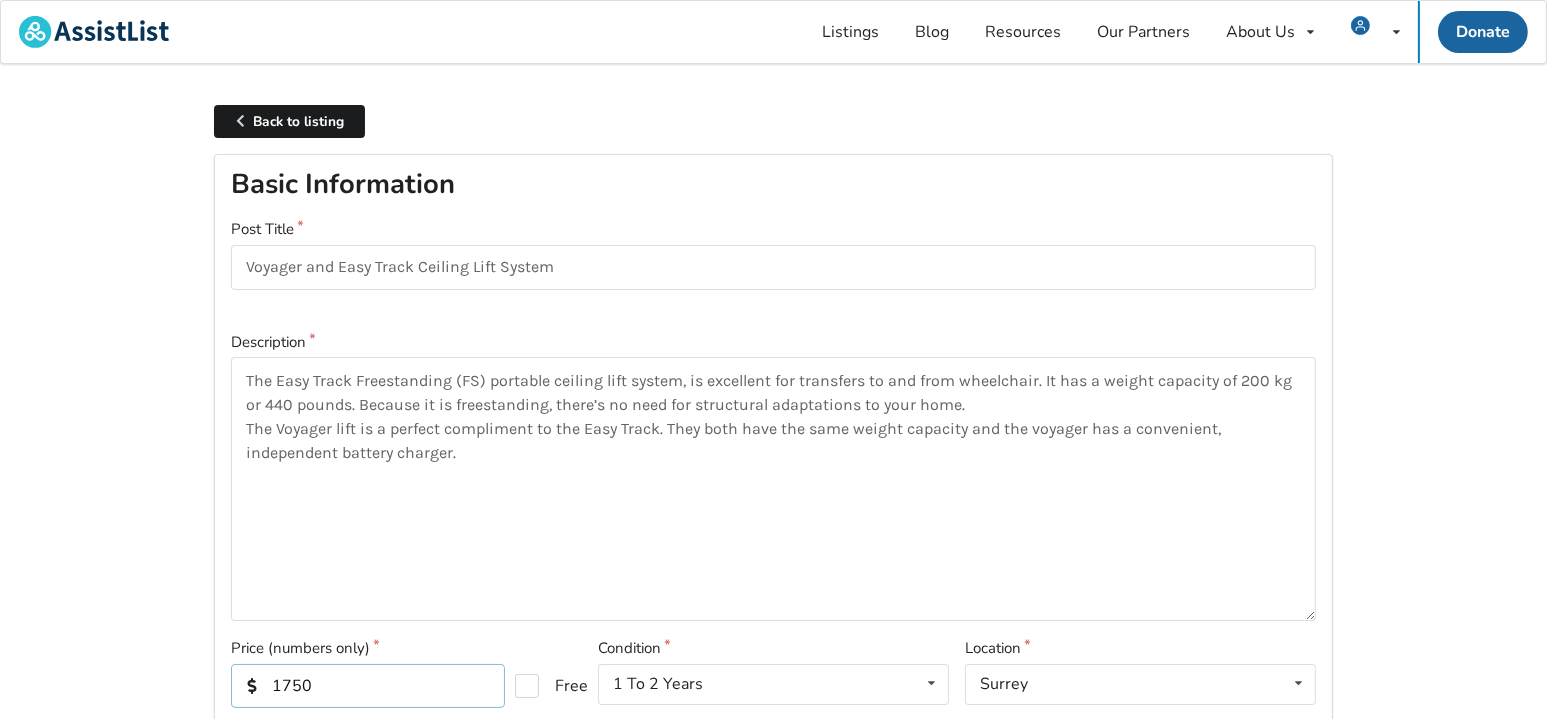 click on "1750" at bounding box center [368, 686] 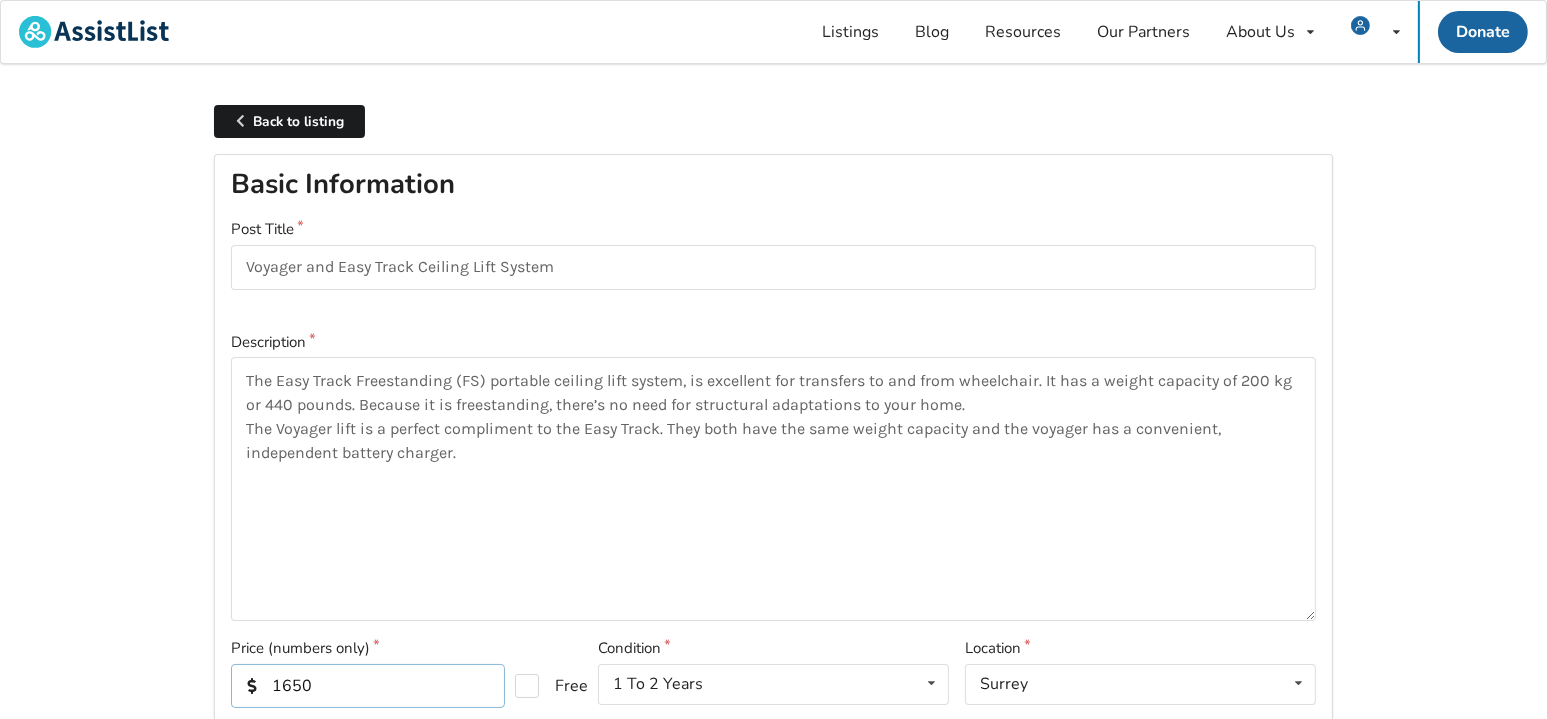 scroll, scrollTop: 629, scrollLeft: 0, axis: vertical 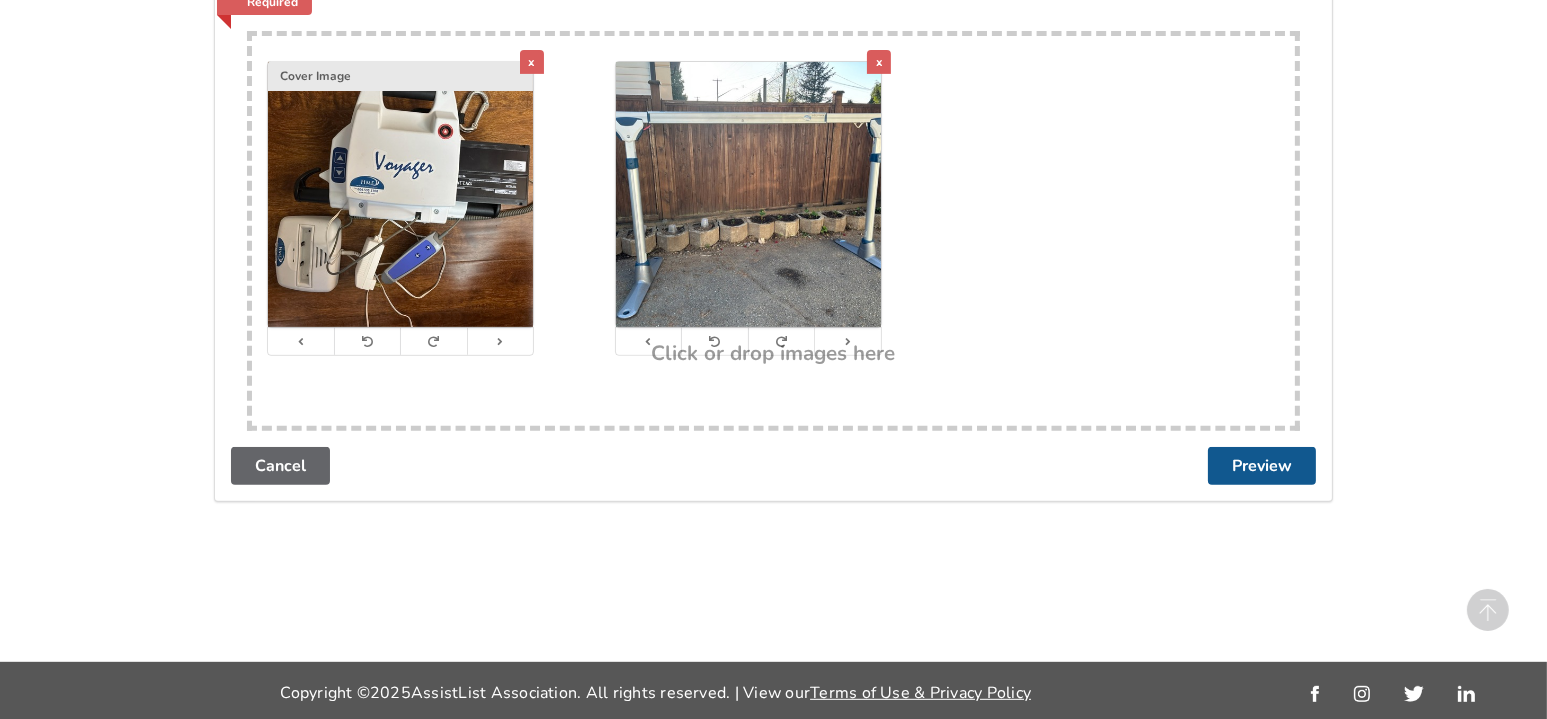 type on "1650" 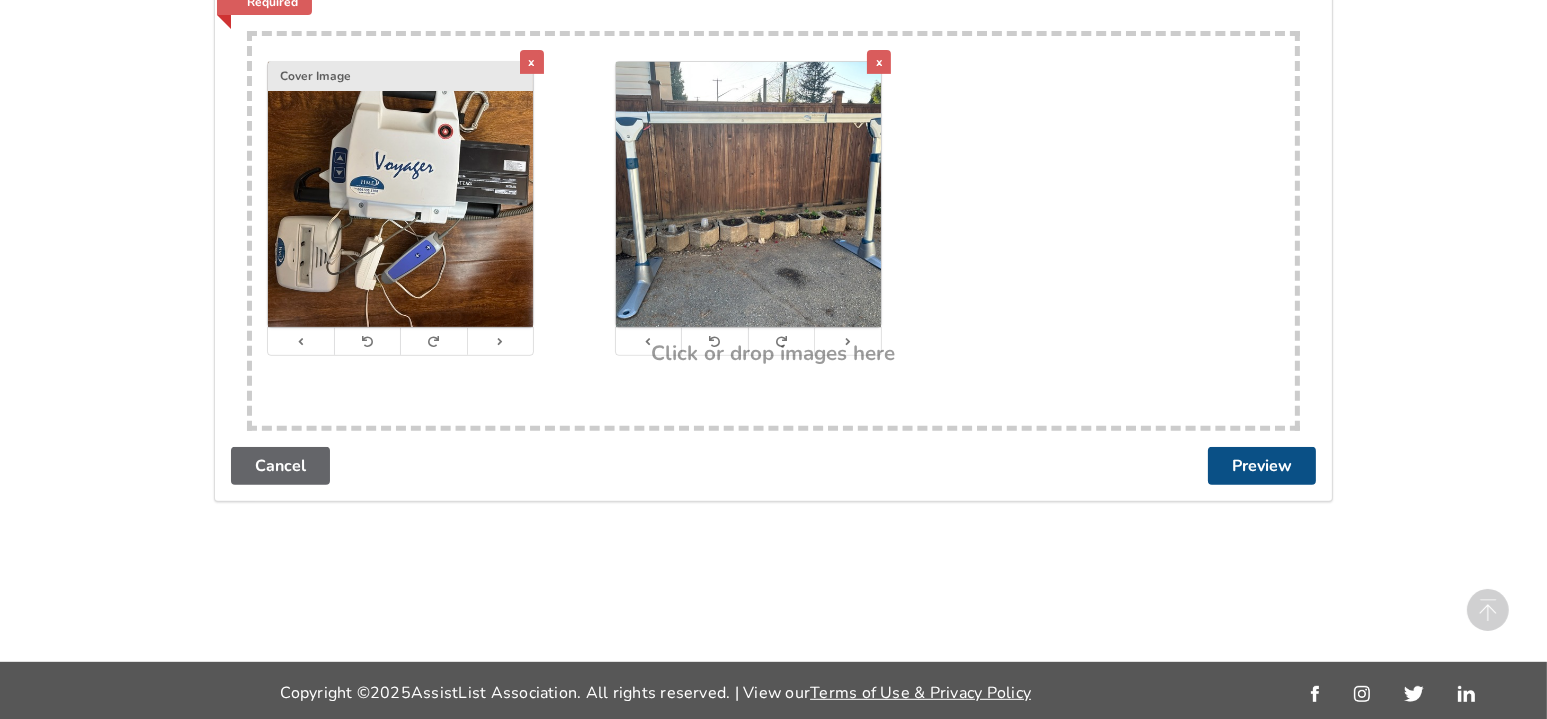 click on "Preview" at bounding box center (1262, 466) 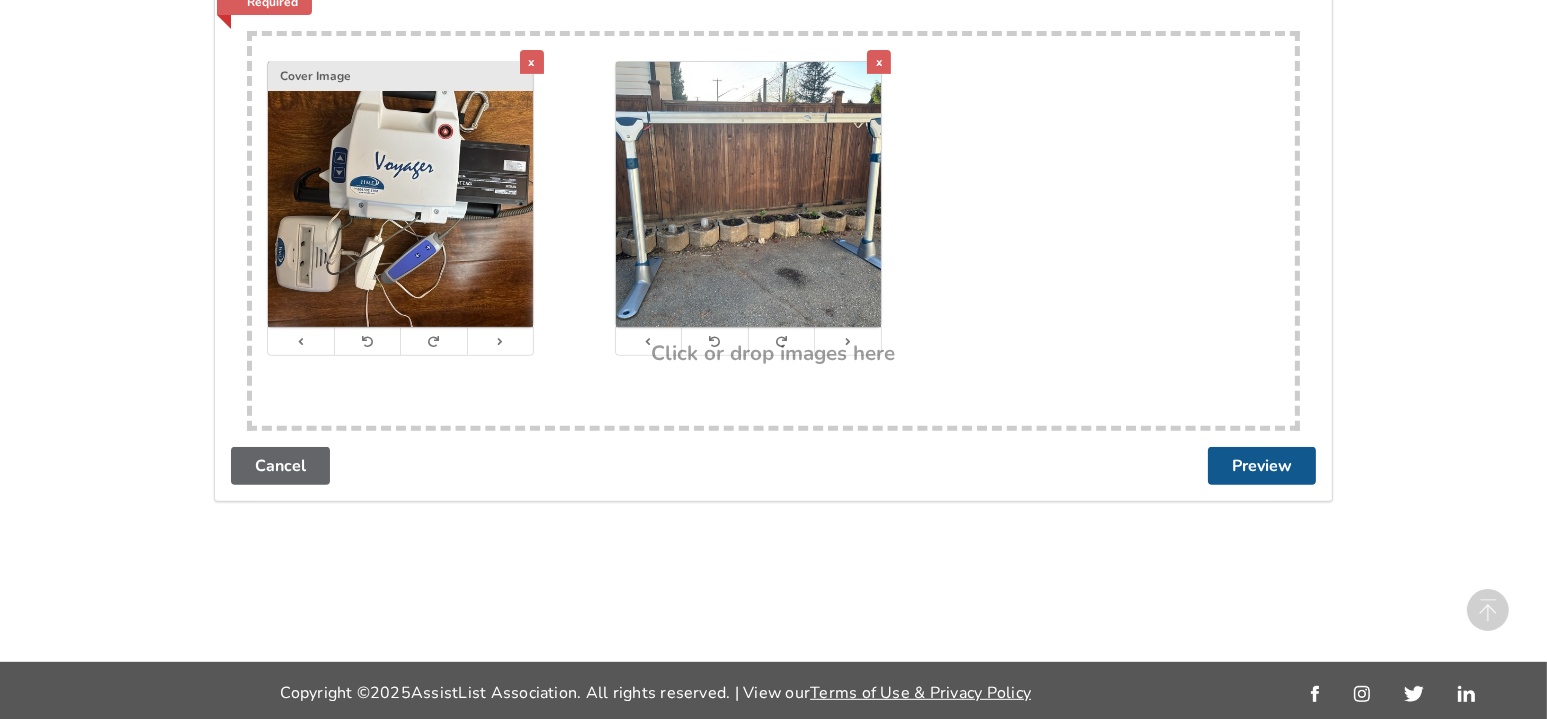 scroll, scrollTop: 0, scrollLeft: 0, axis: both 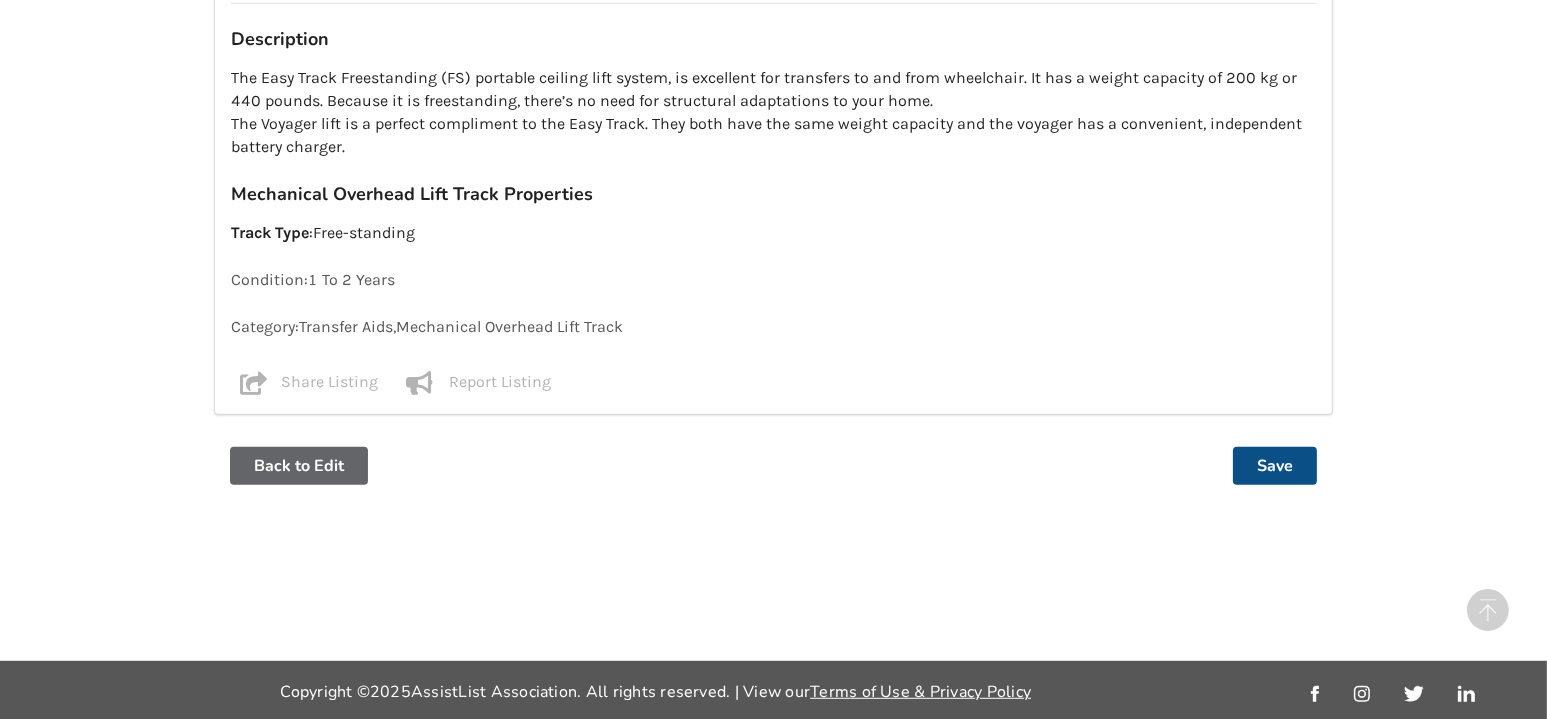 click on "Save" at bounding box center (1275, 466) 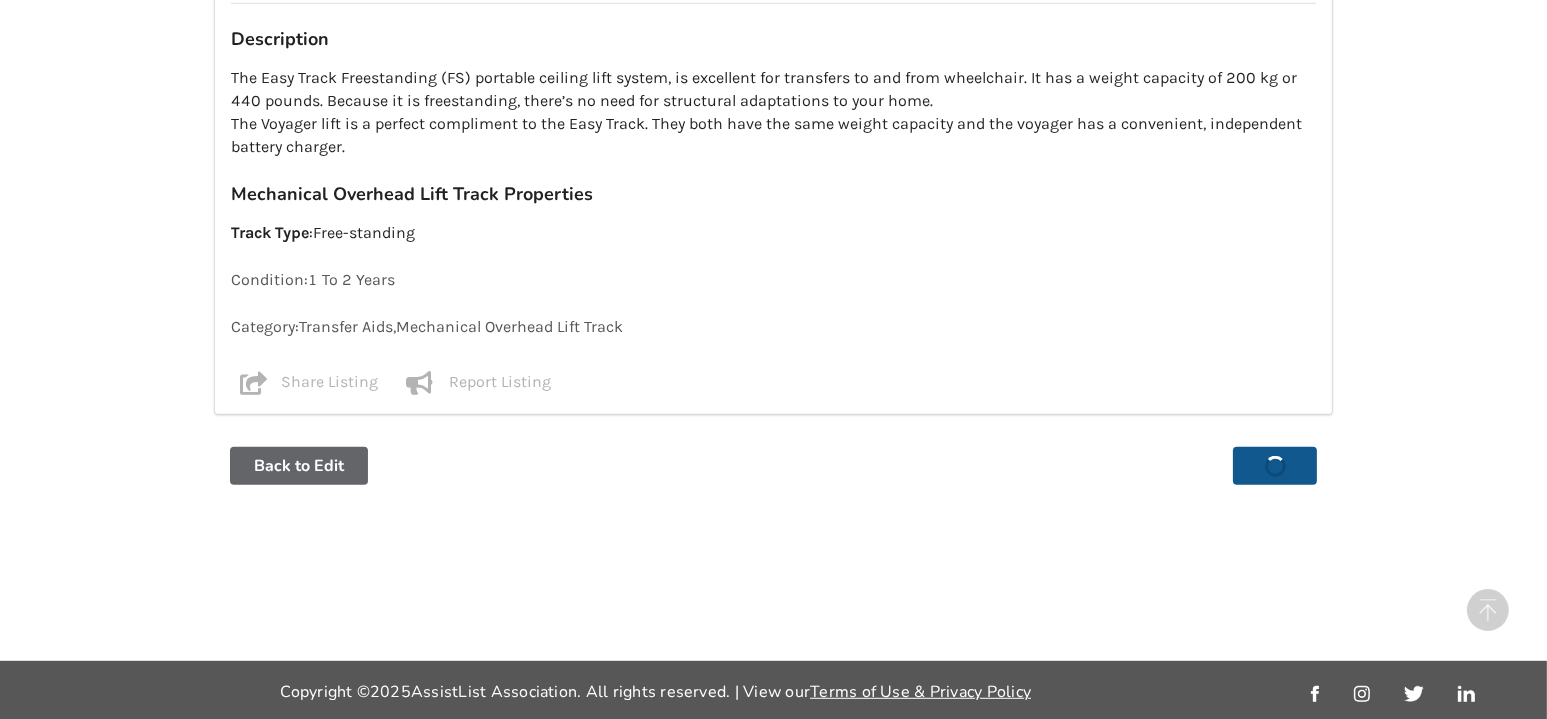 scroll, scrollTop: 0, scrollLeft: 0, axis: both 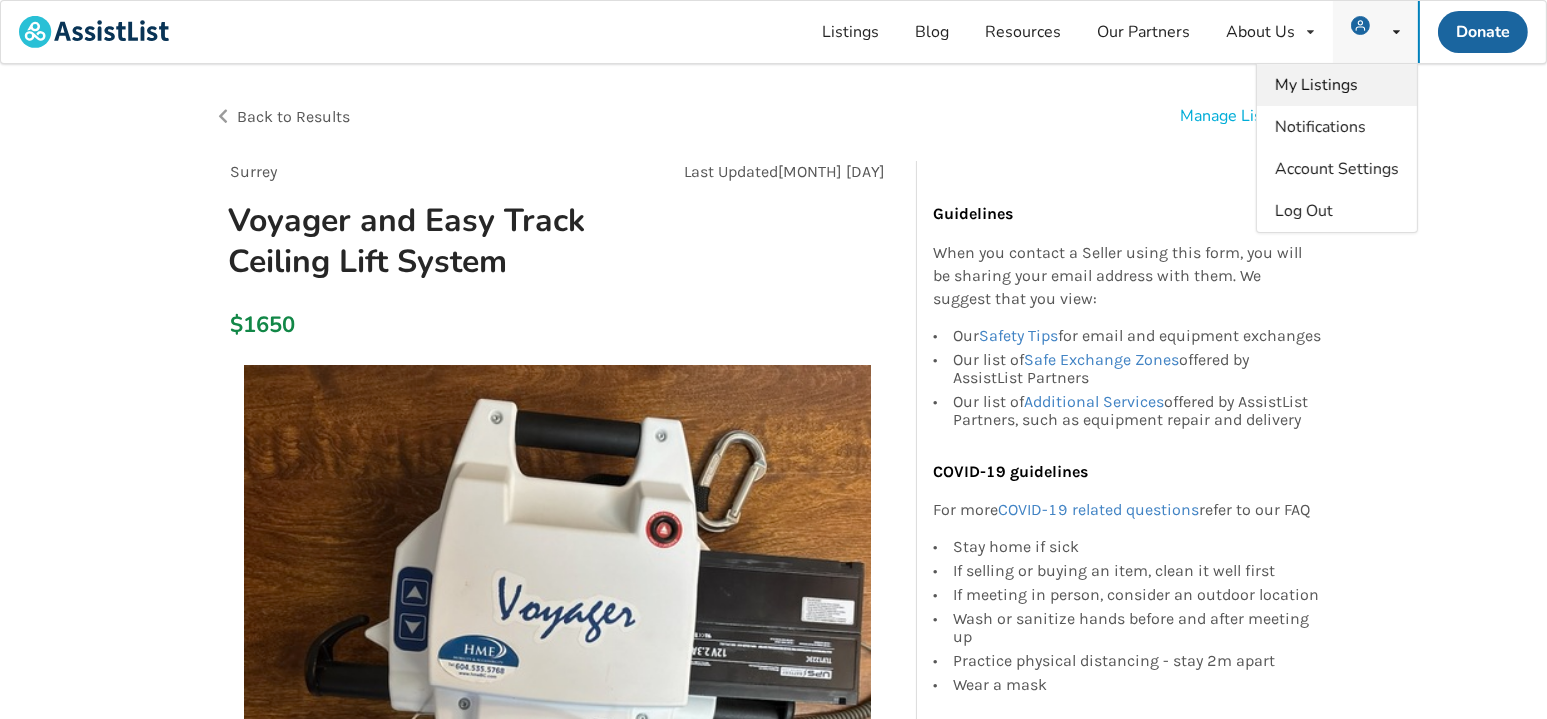 click on "My Listings" at bounding box center [1316, 85] 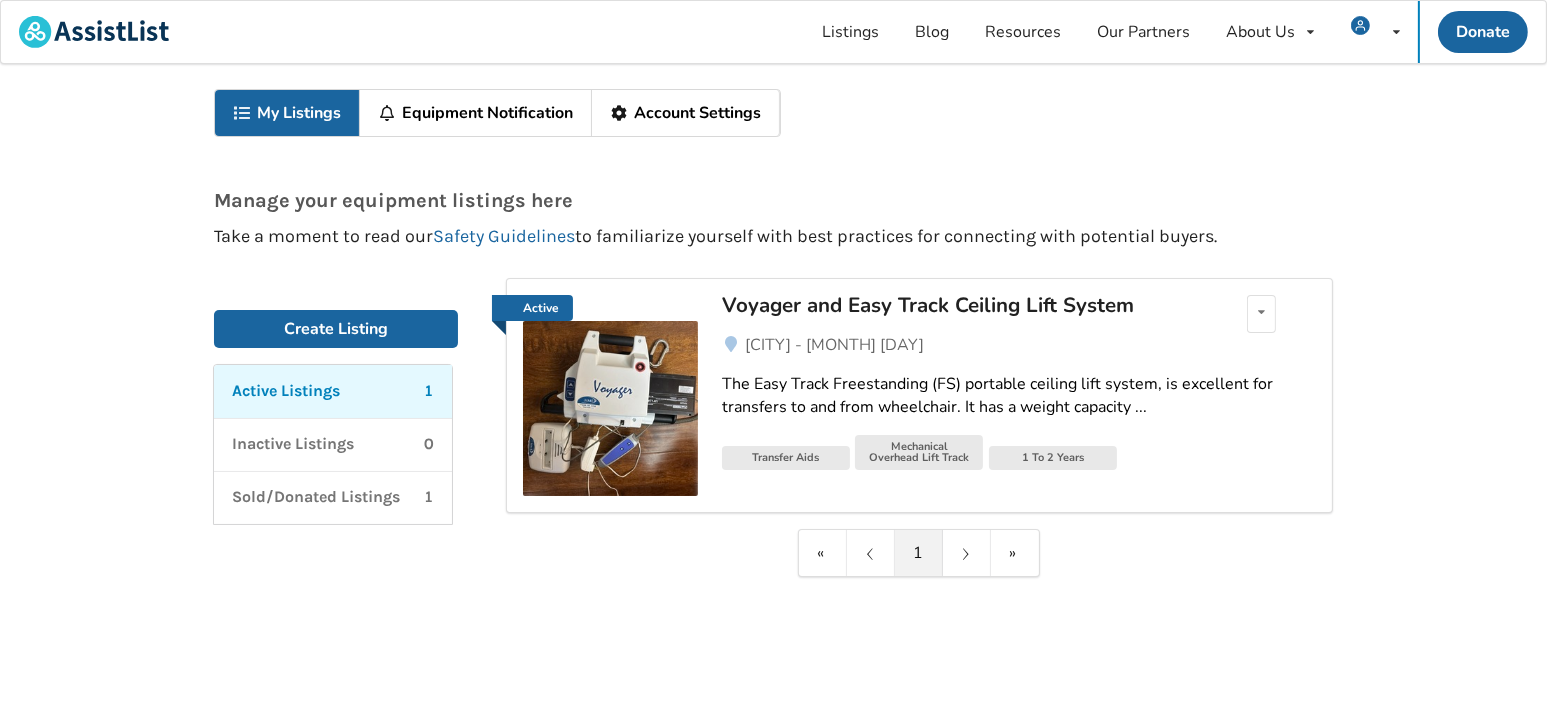 click on "Manage your equipment listings here Take a moment to read our  Safety Guidelines  to familiarize yourself with best practices for connecting with potential buyers." at bounding box center [773, 199] 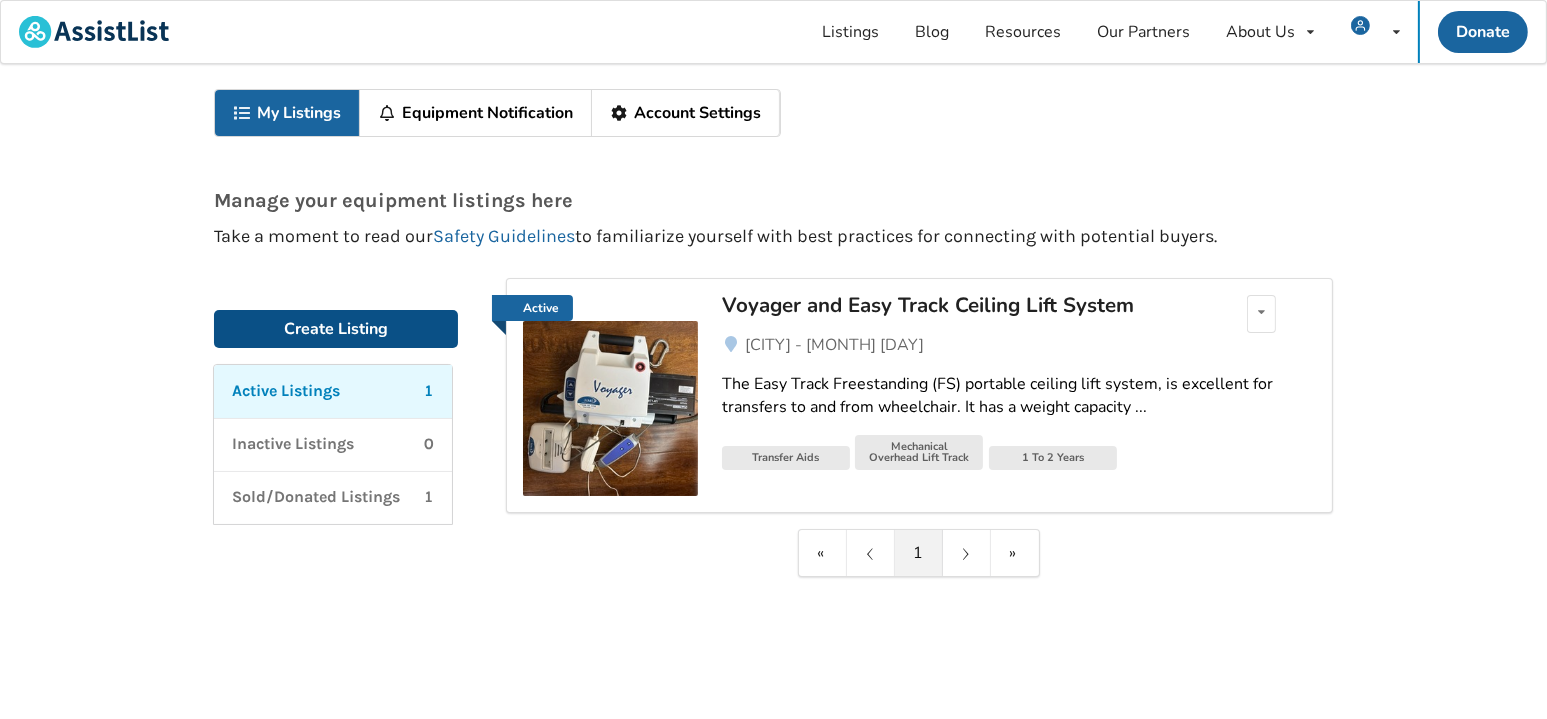 click on "Create Listing" at bounding box center [336, 329] 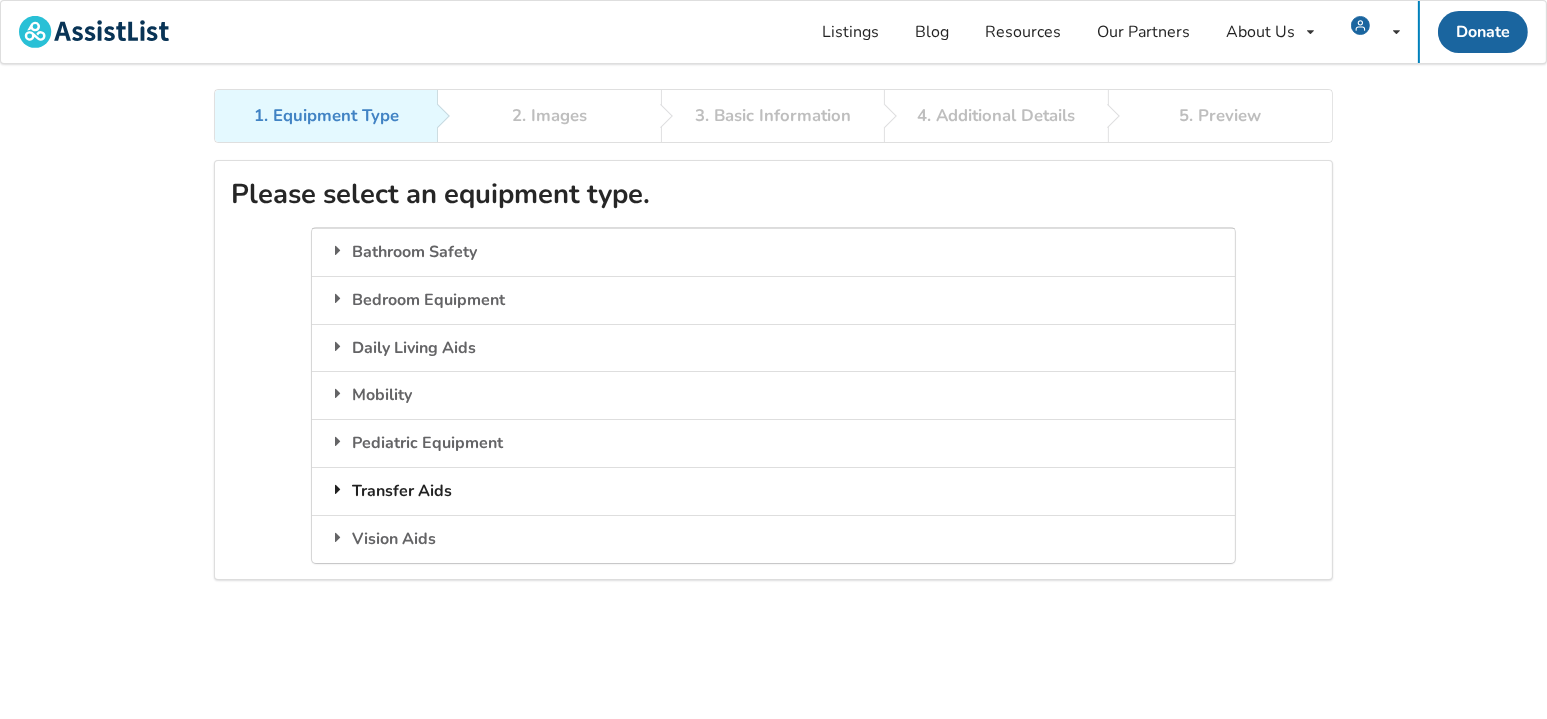 click on "Transfer Aids" at bounding box center (773, 252) 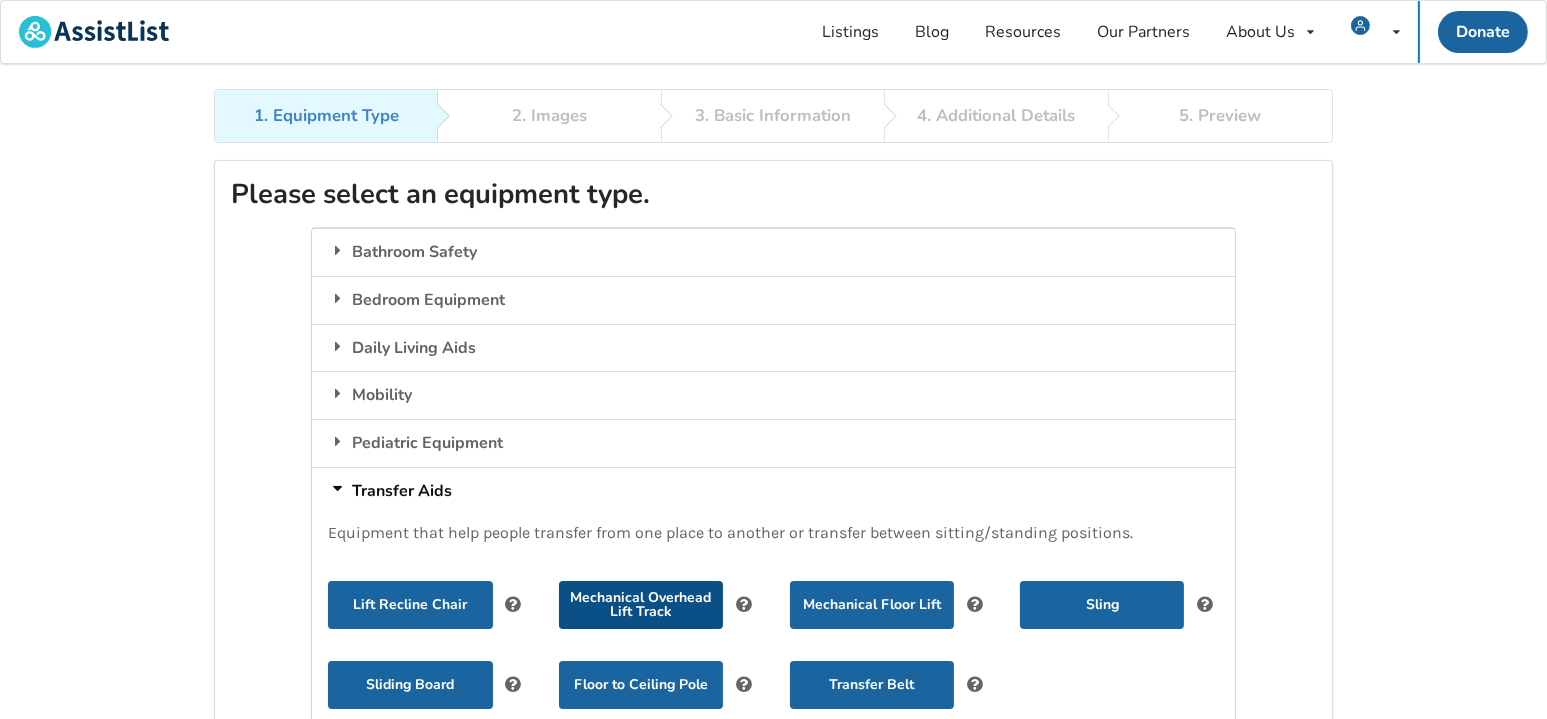click on "Mechanical Overhead Lift Track" at bounding box center [410, 605] 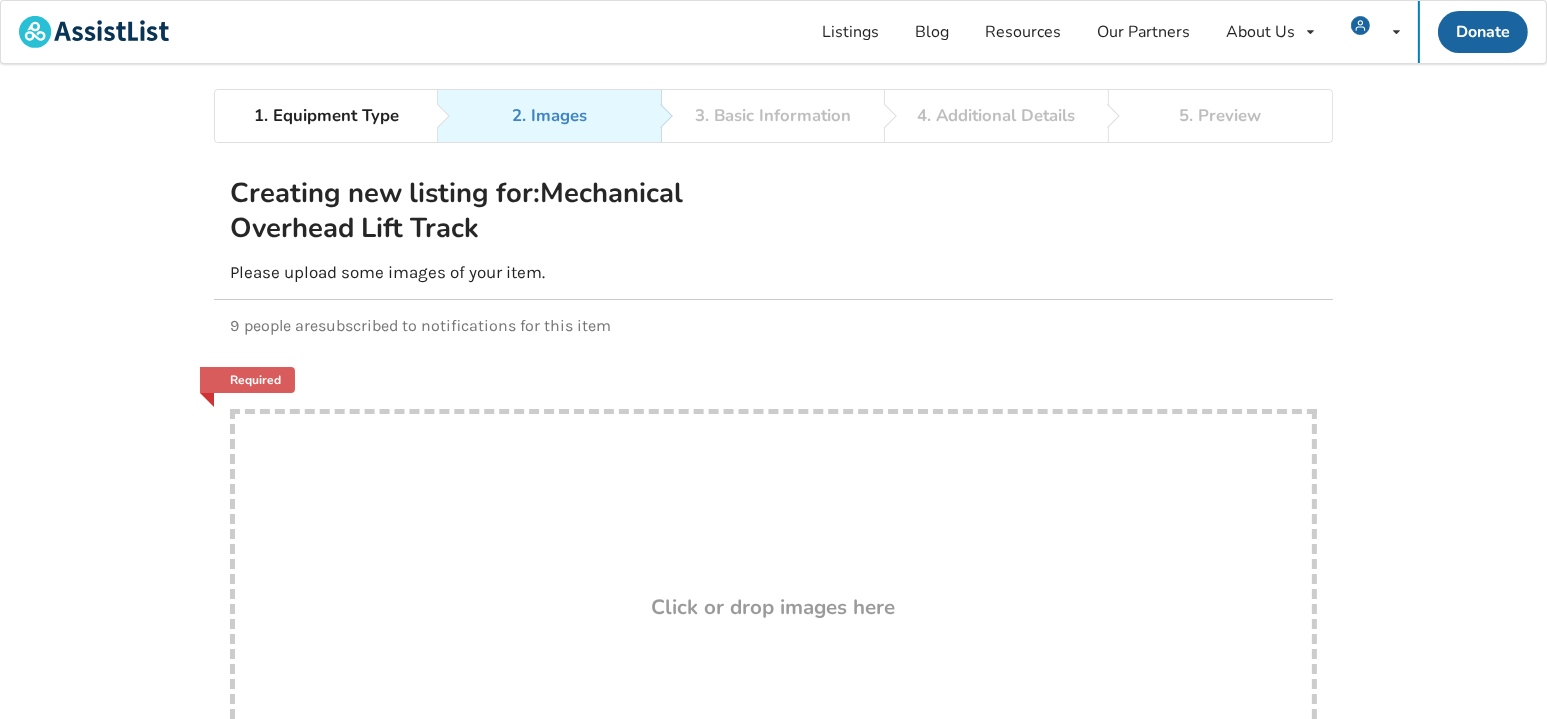 click on "Click or drop images here" at bounding box center [774, 607] 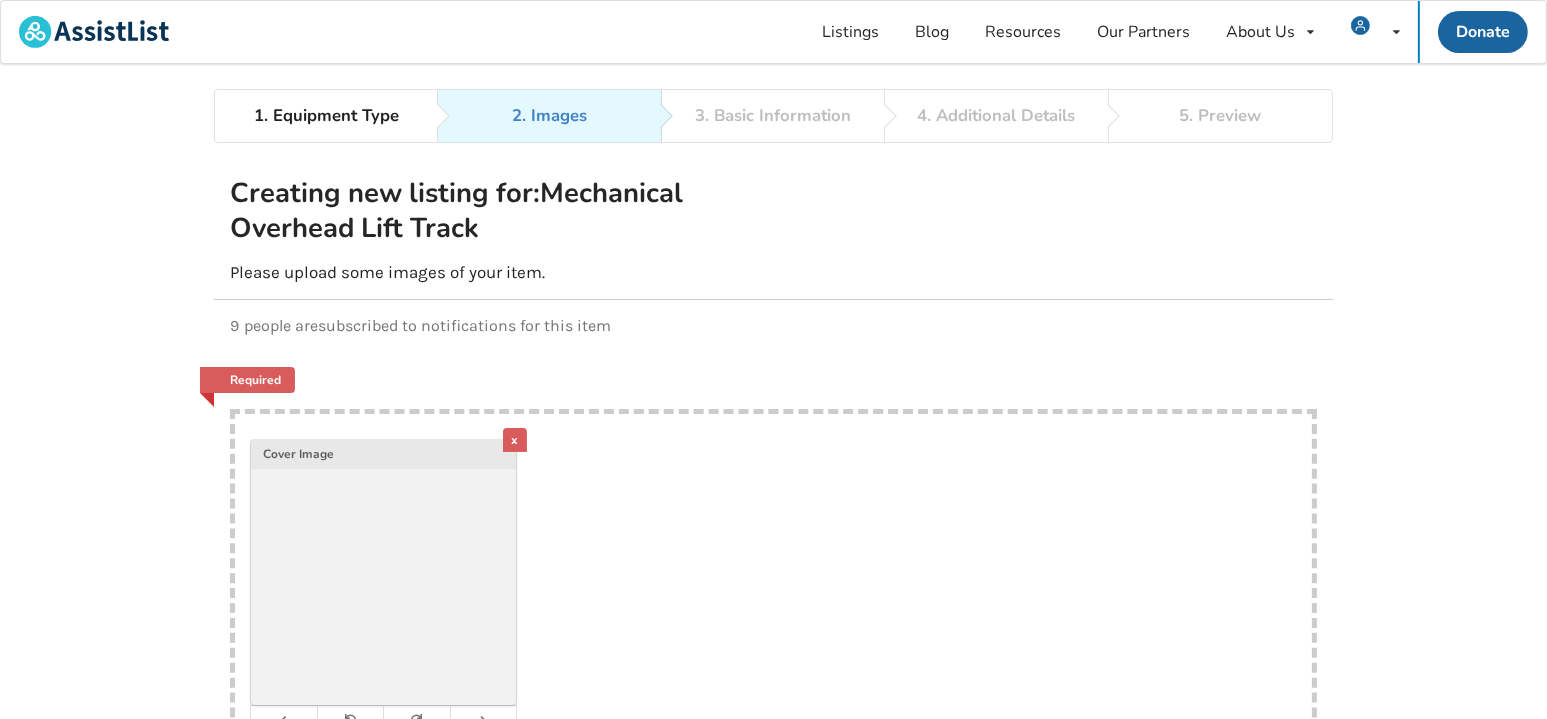 click on "x" at bounding box center [515, 440] 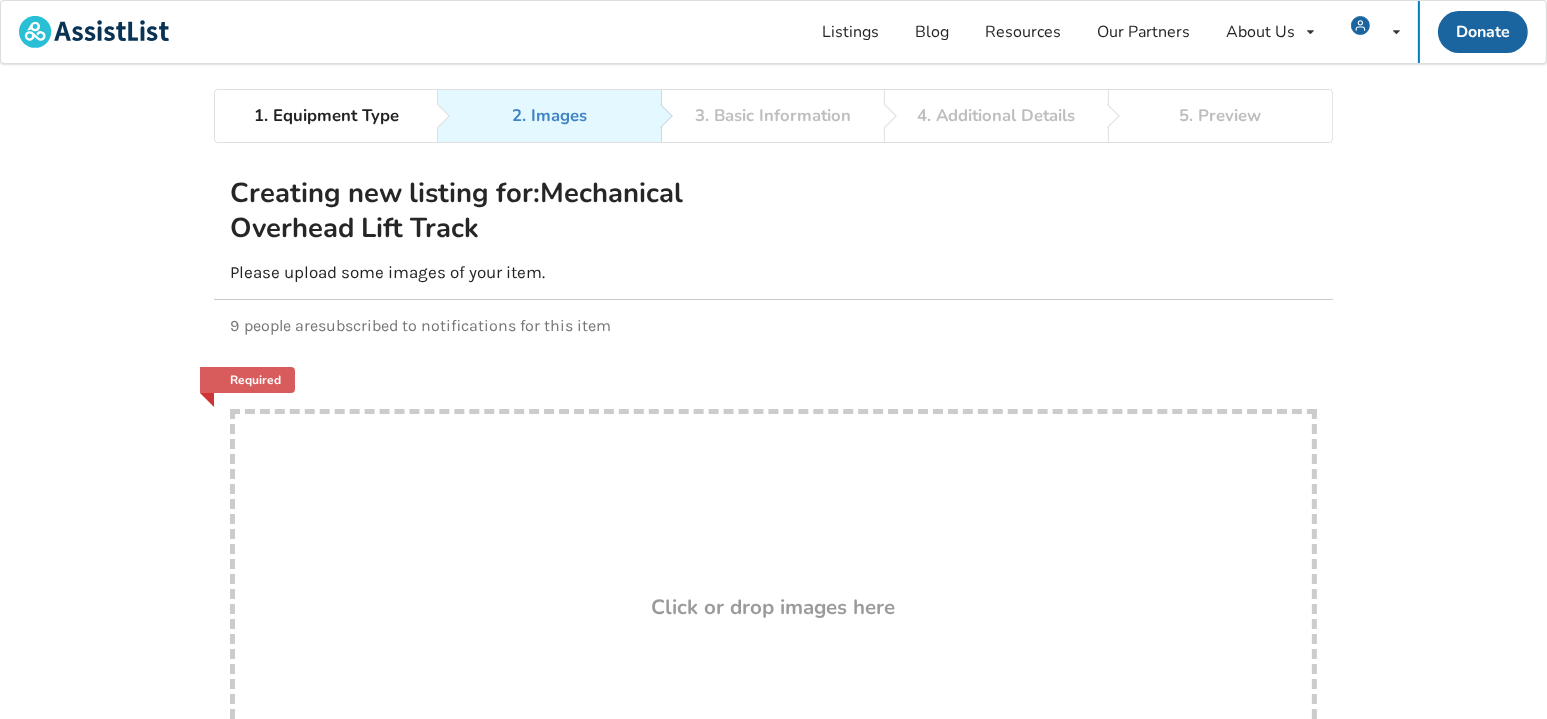 click on "Drop here! Click or drop images here" at bounding box center (773, 609) 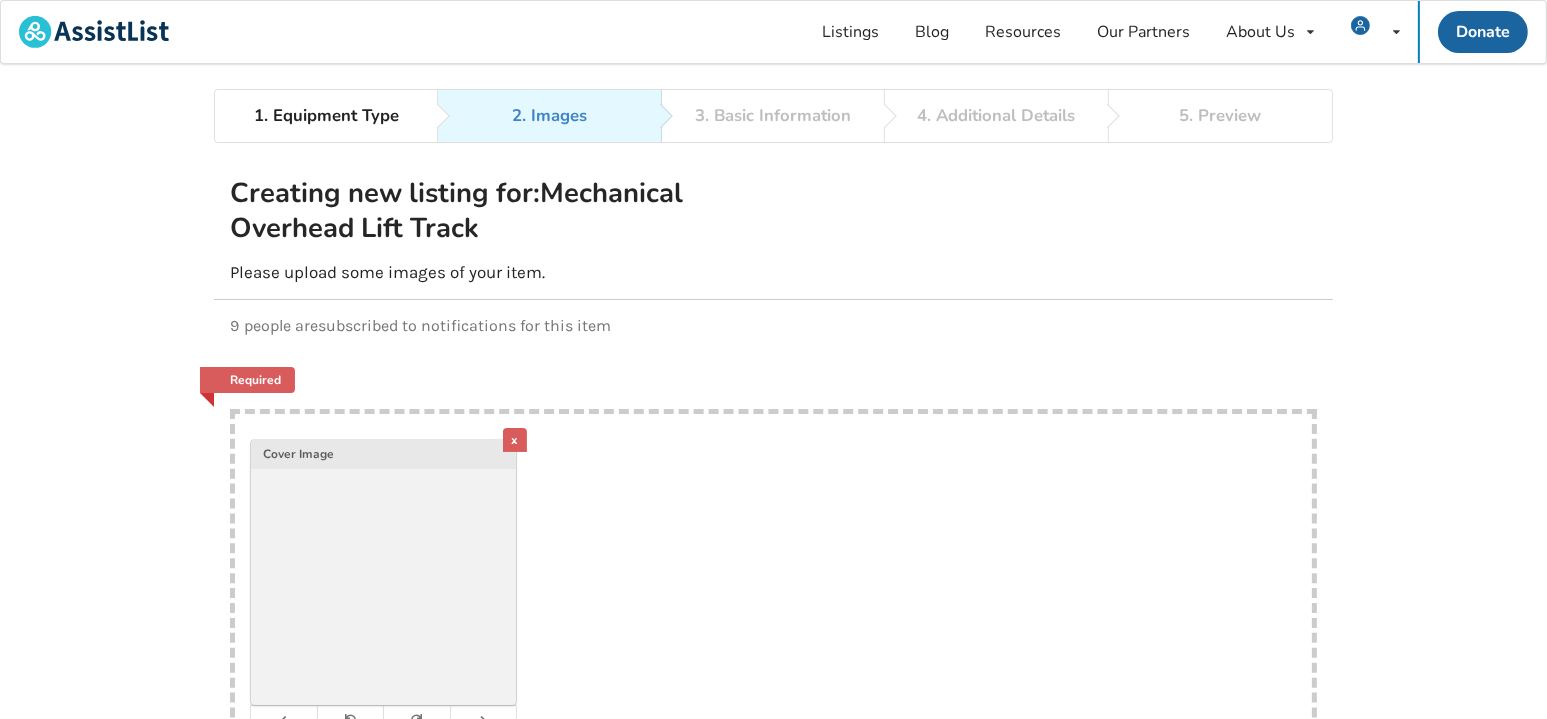click on "x" at bounding box center (515, 440) 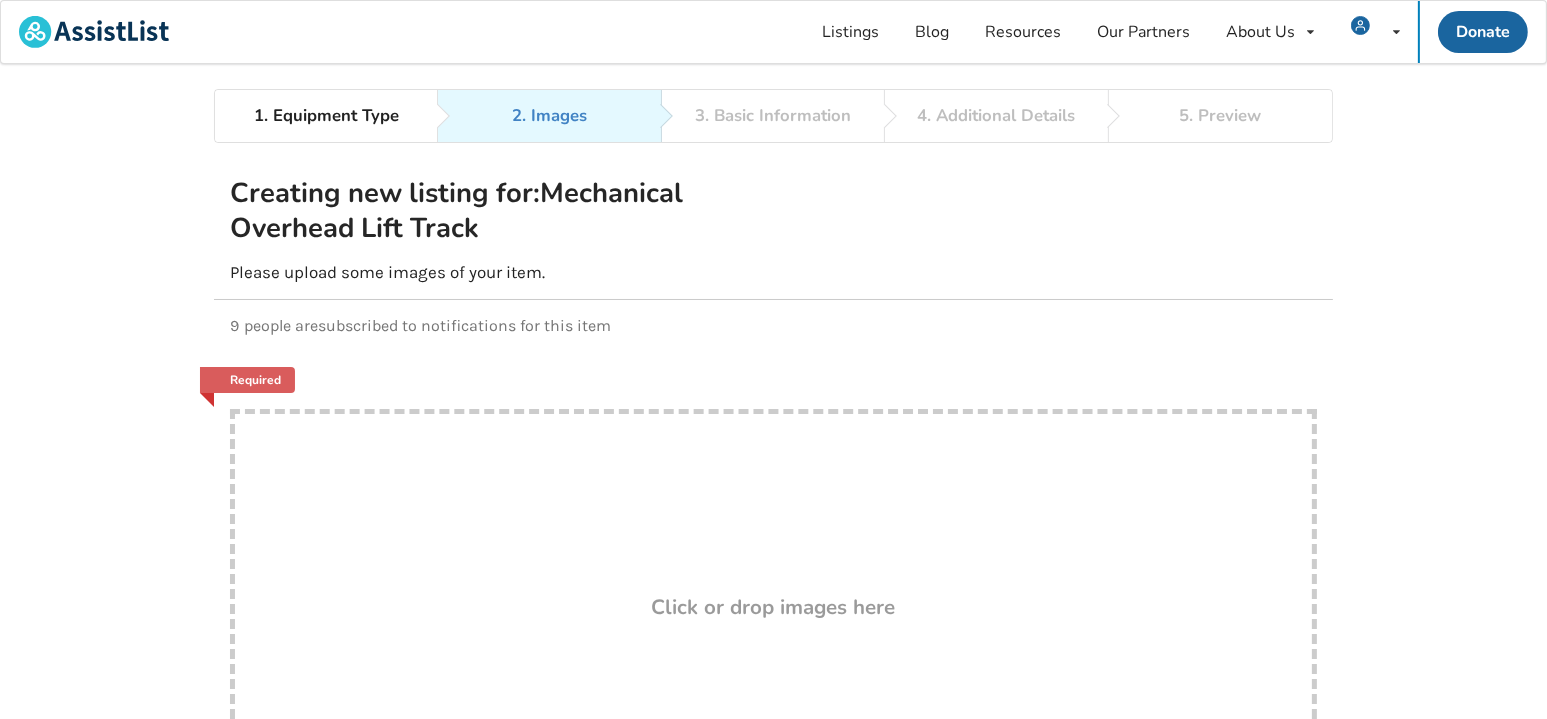 click on "Click or drop images here" at bounding box center (774, 607) 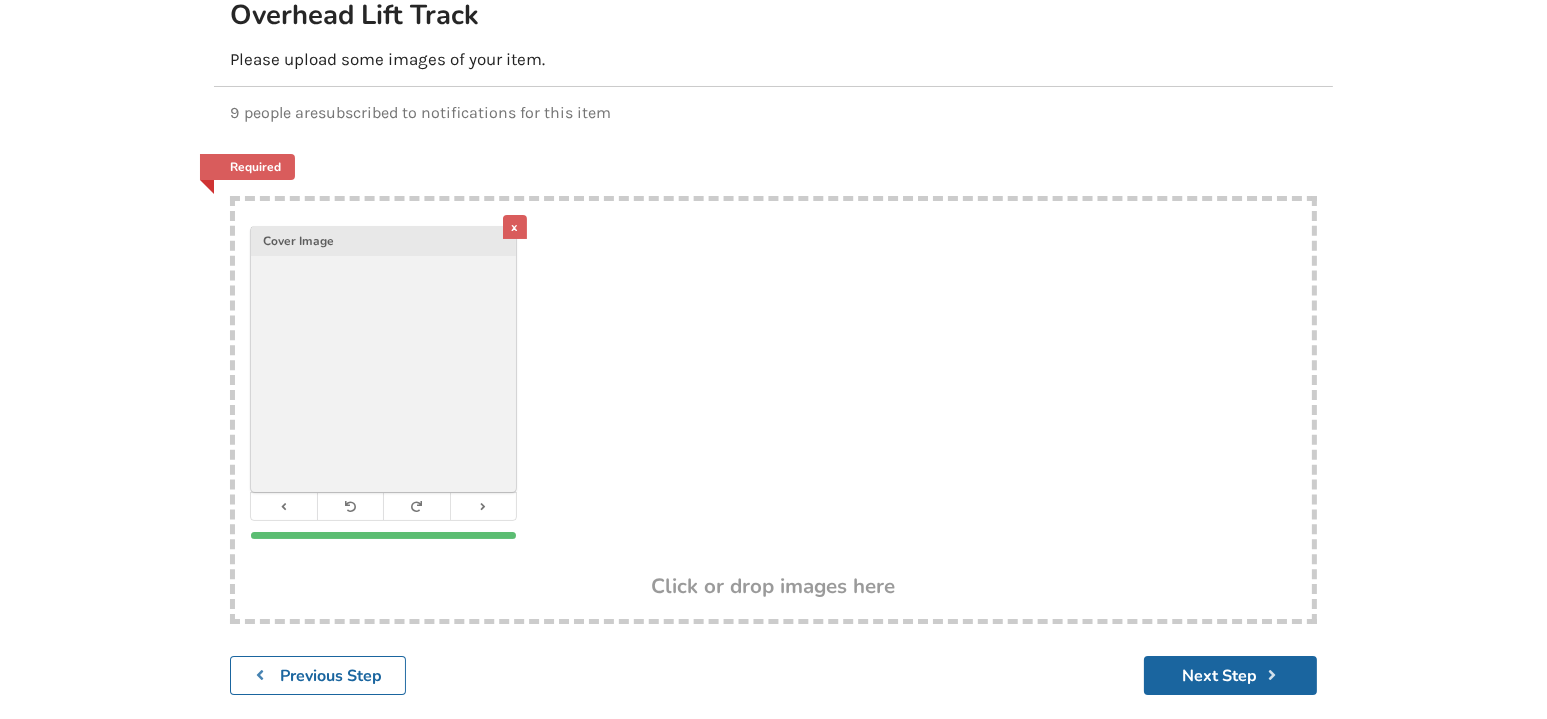 scroll, scrollTop: 239, scrollLeft: 0, axis: vertical 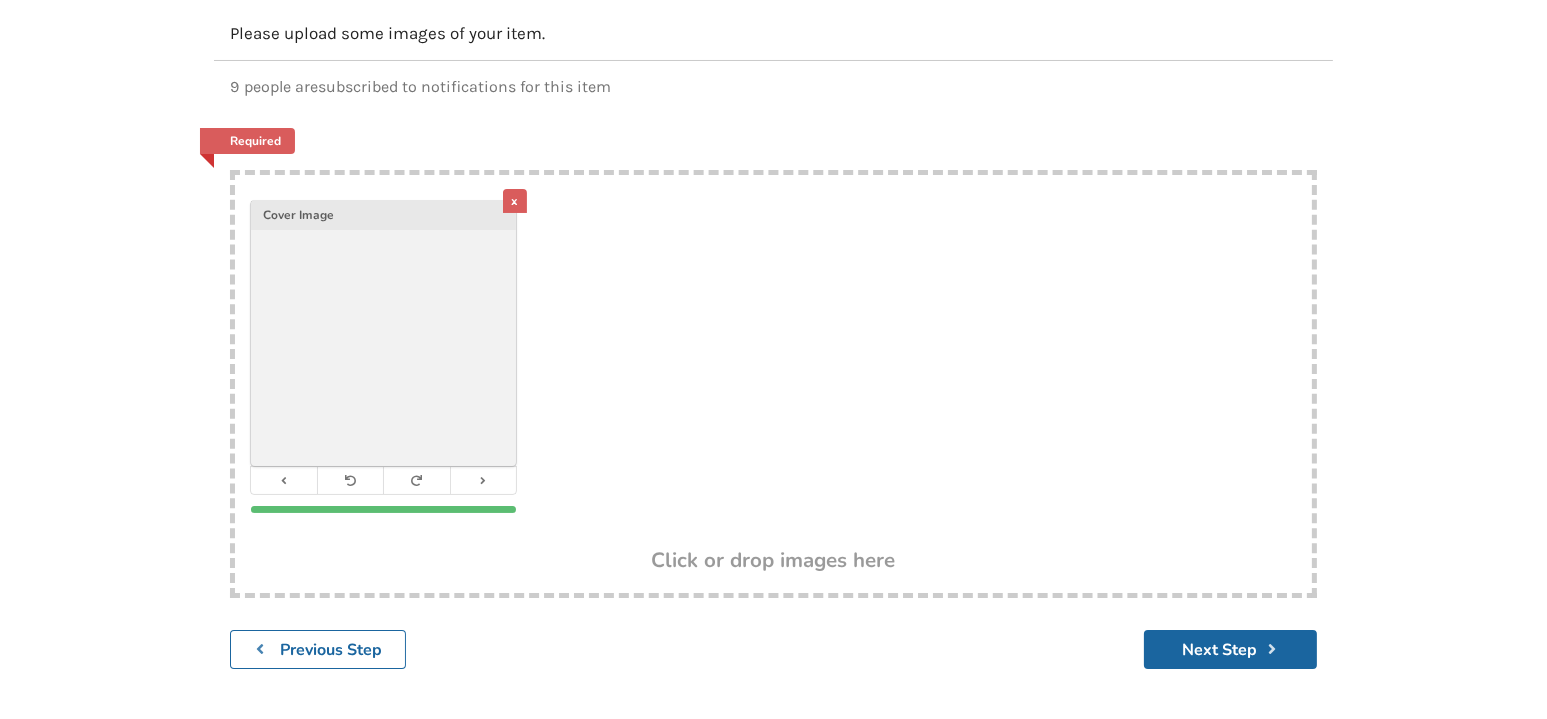 click on "x Cover Image" at bounding box center (773, 362) 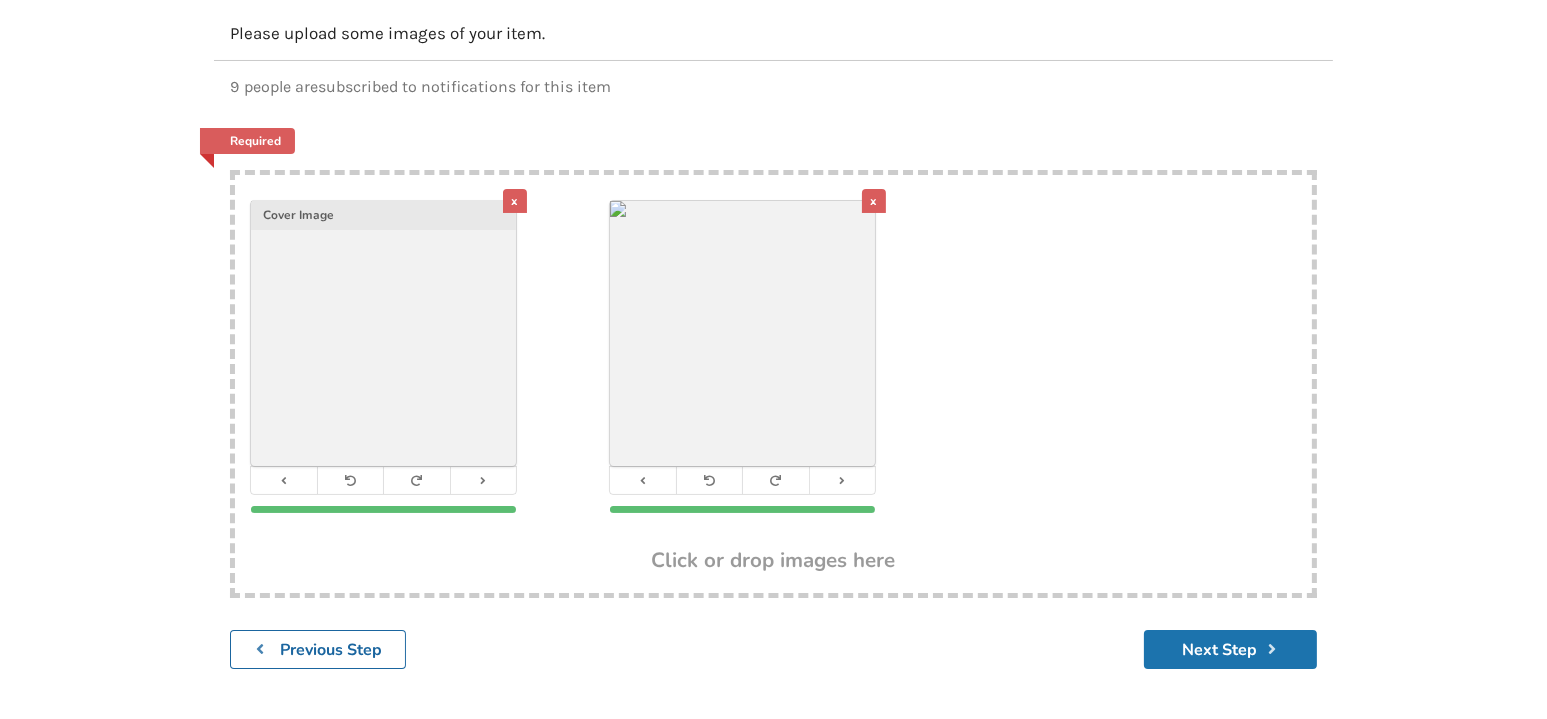 click on "Next Step" at bounding box center (1230, 649) 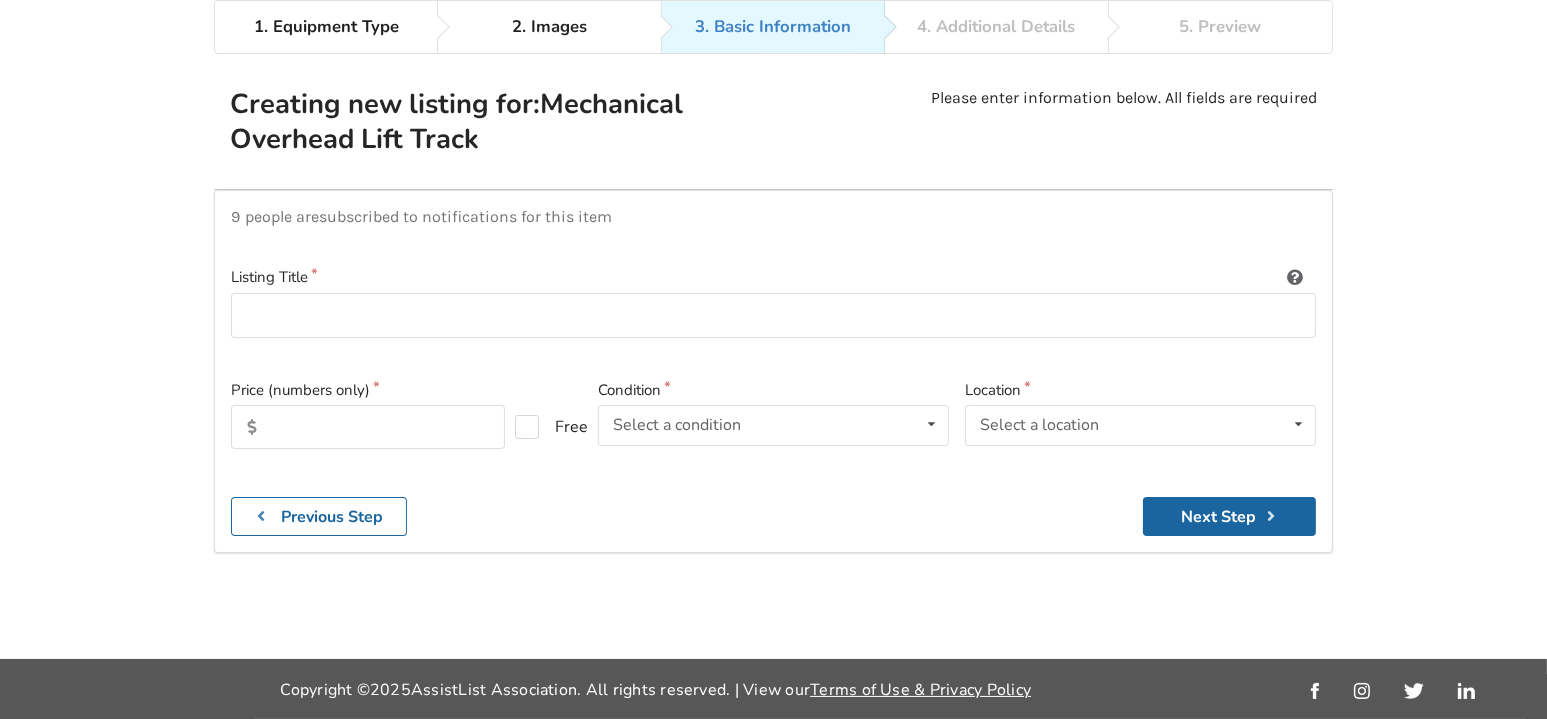 scroll, scrollTop: 88, scrollLeft: 0, axis: vertical 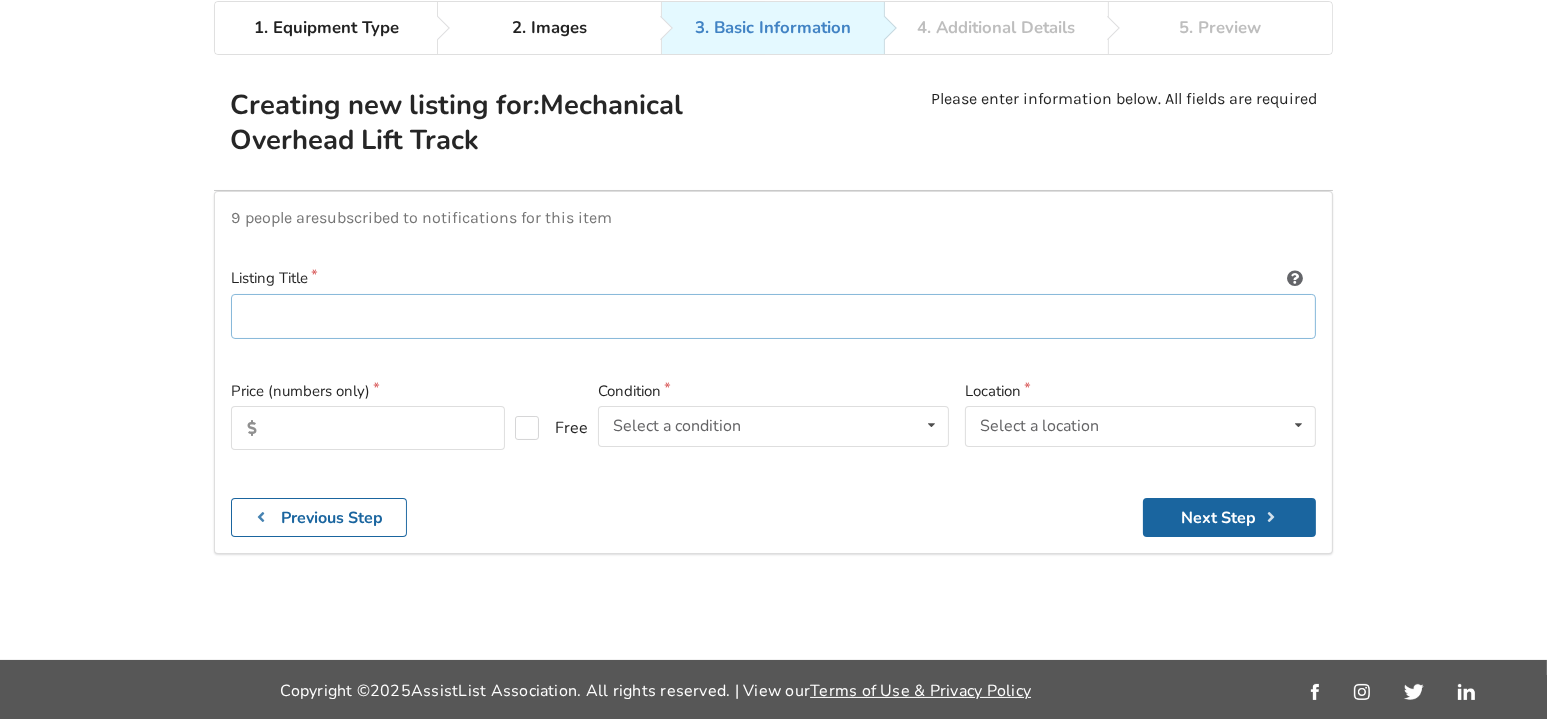 click at bounding box center (773, 316) 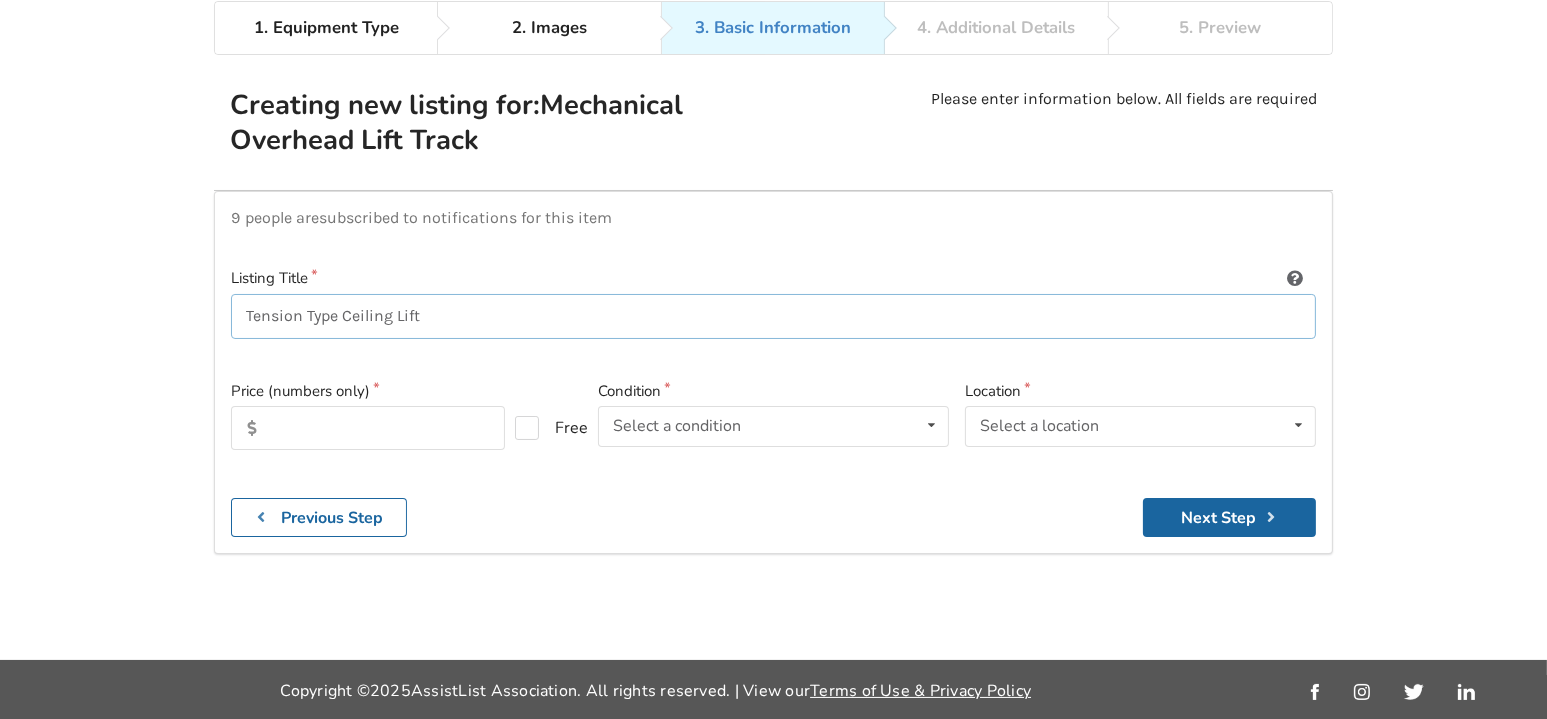 type on "Tension Type Ceiling Lift" 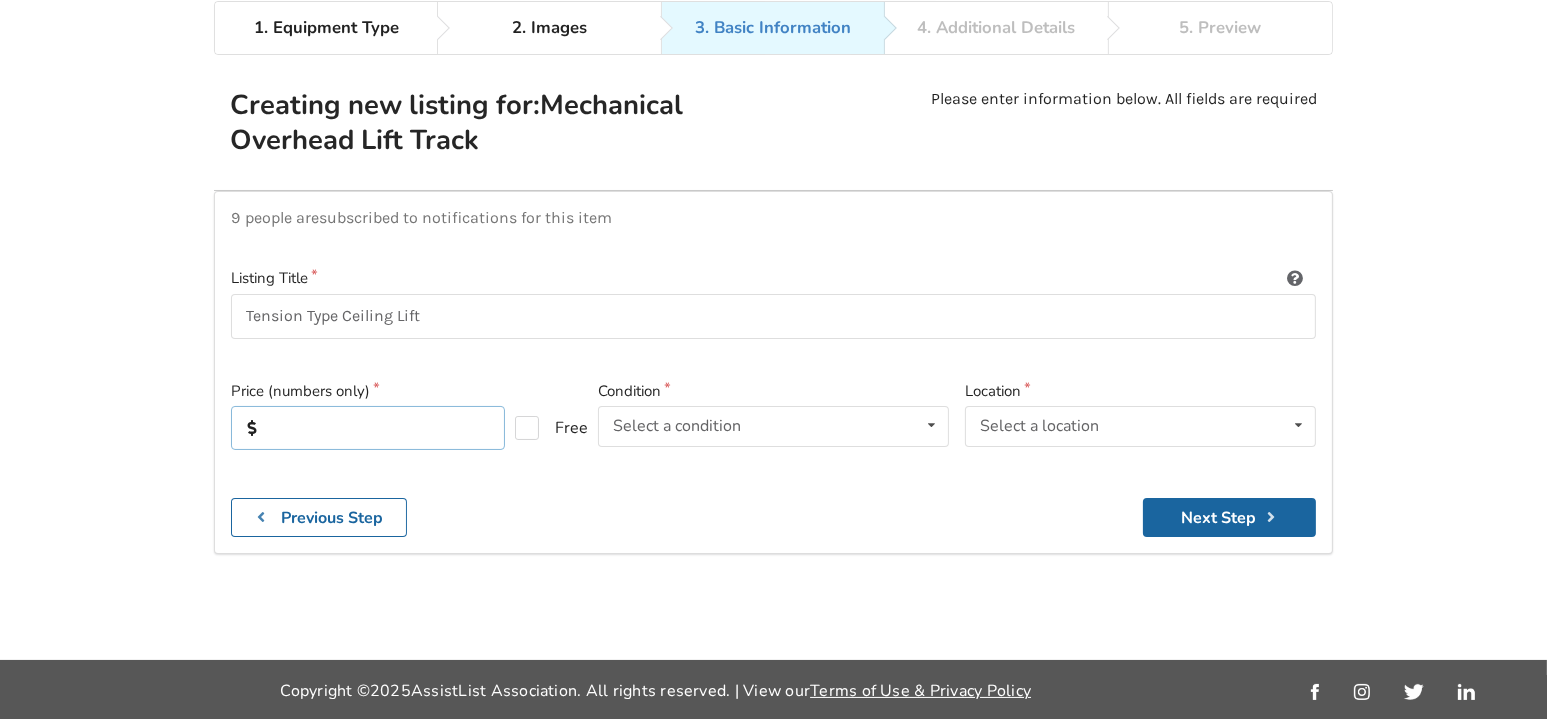 click at bounding box center (368, 428) 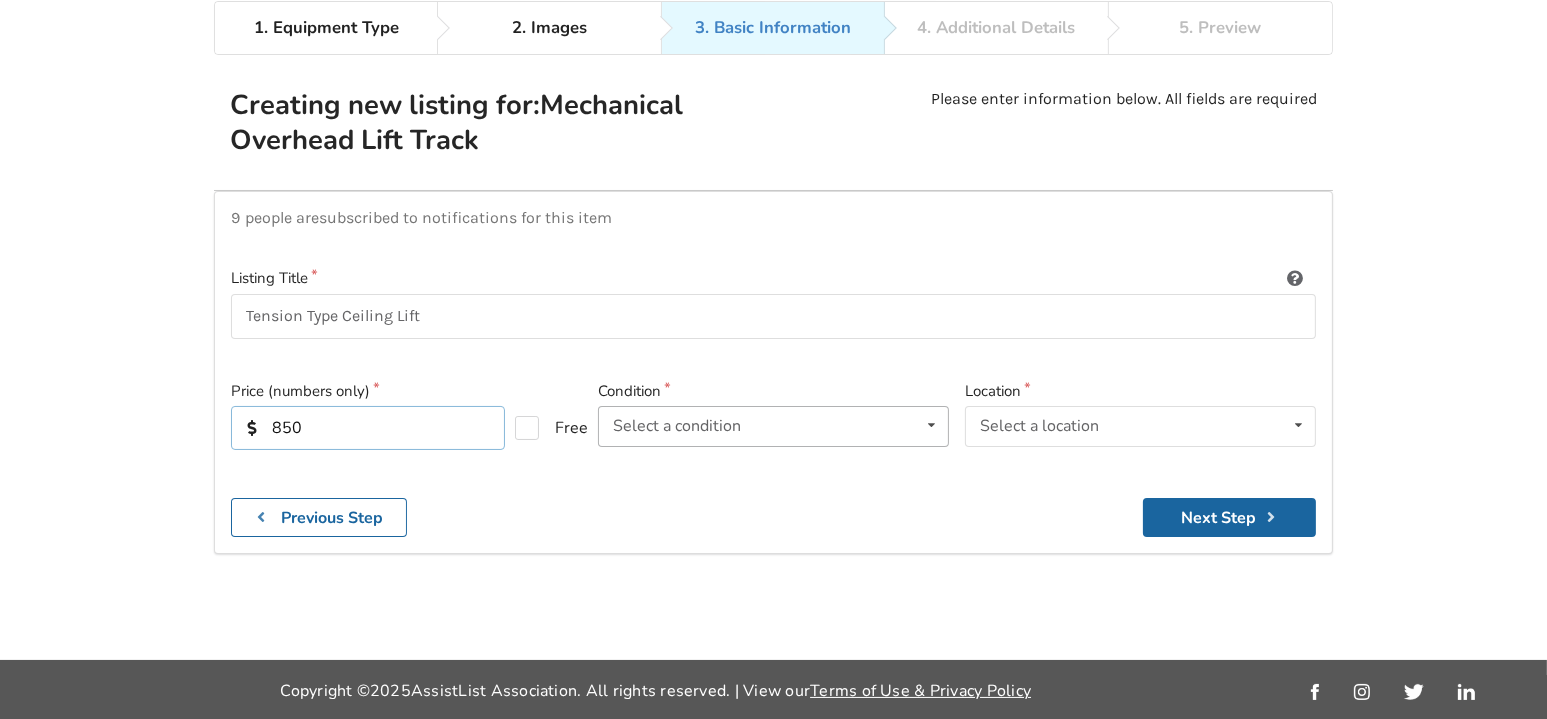 type on "850" 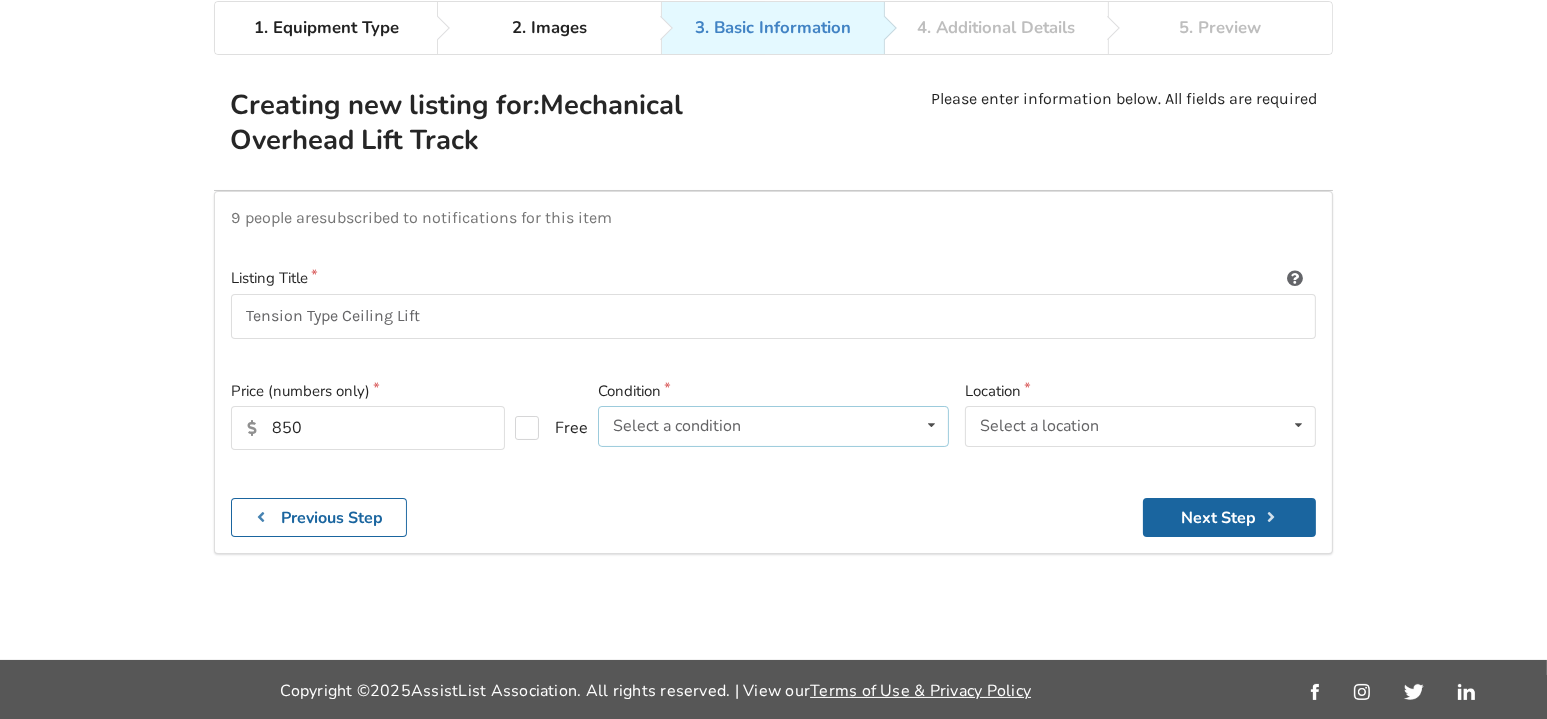 click on "Select a condition" at bounding box center (677, 426) 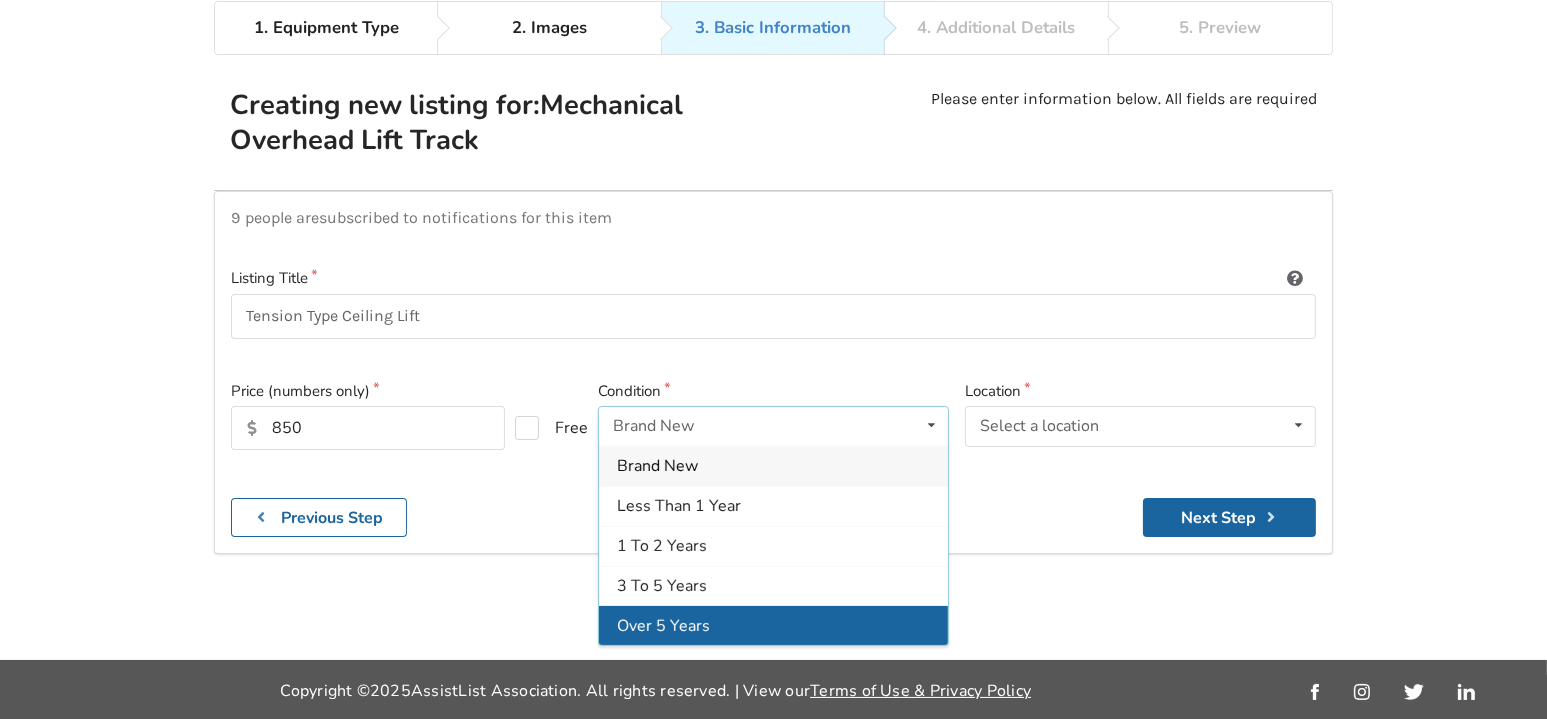 click on "Over 5 Years" at bounding box center [657, 466] 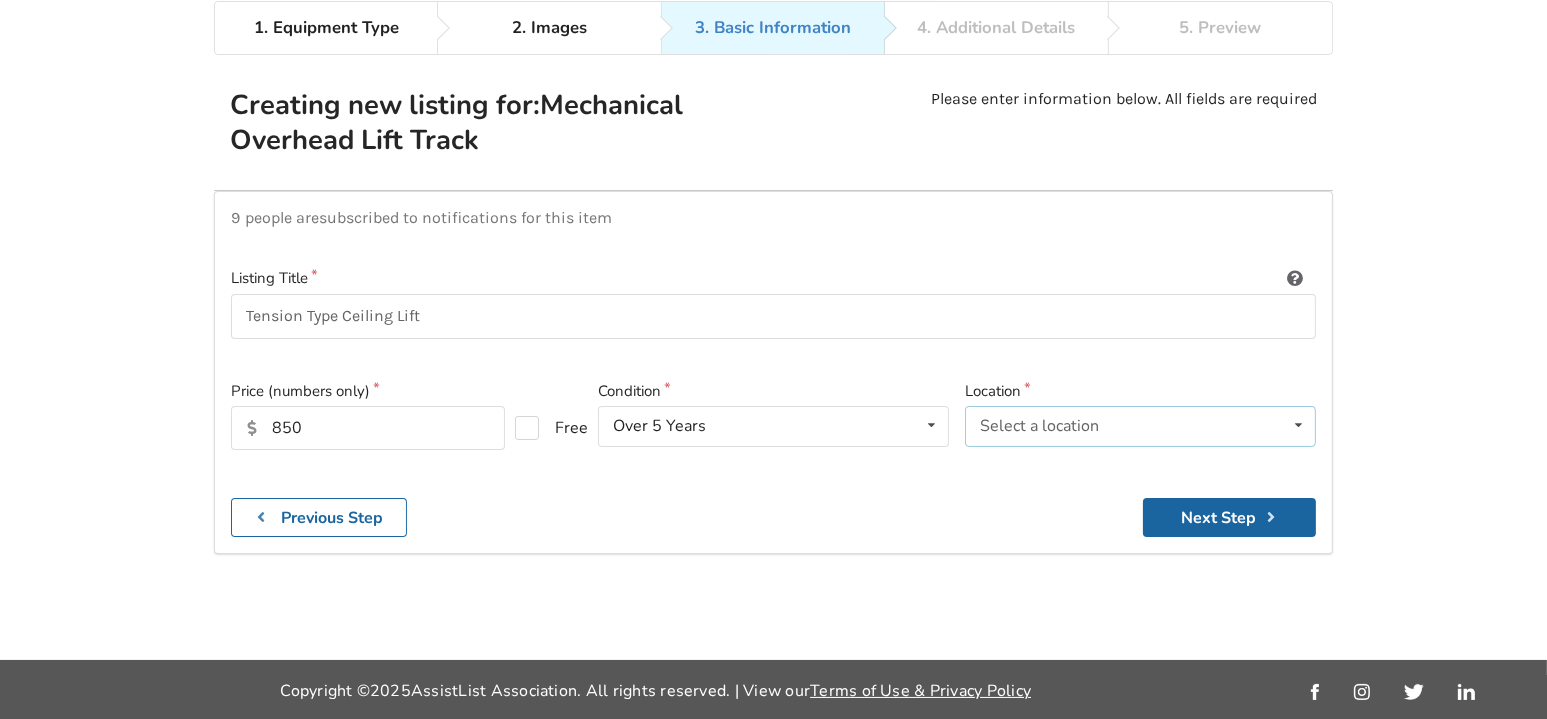 click on "Select a location" at bounding box center (1039, 426) 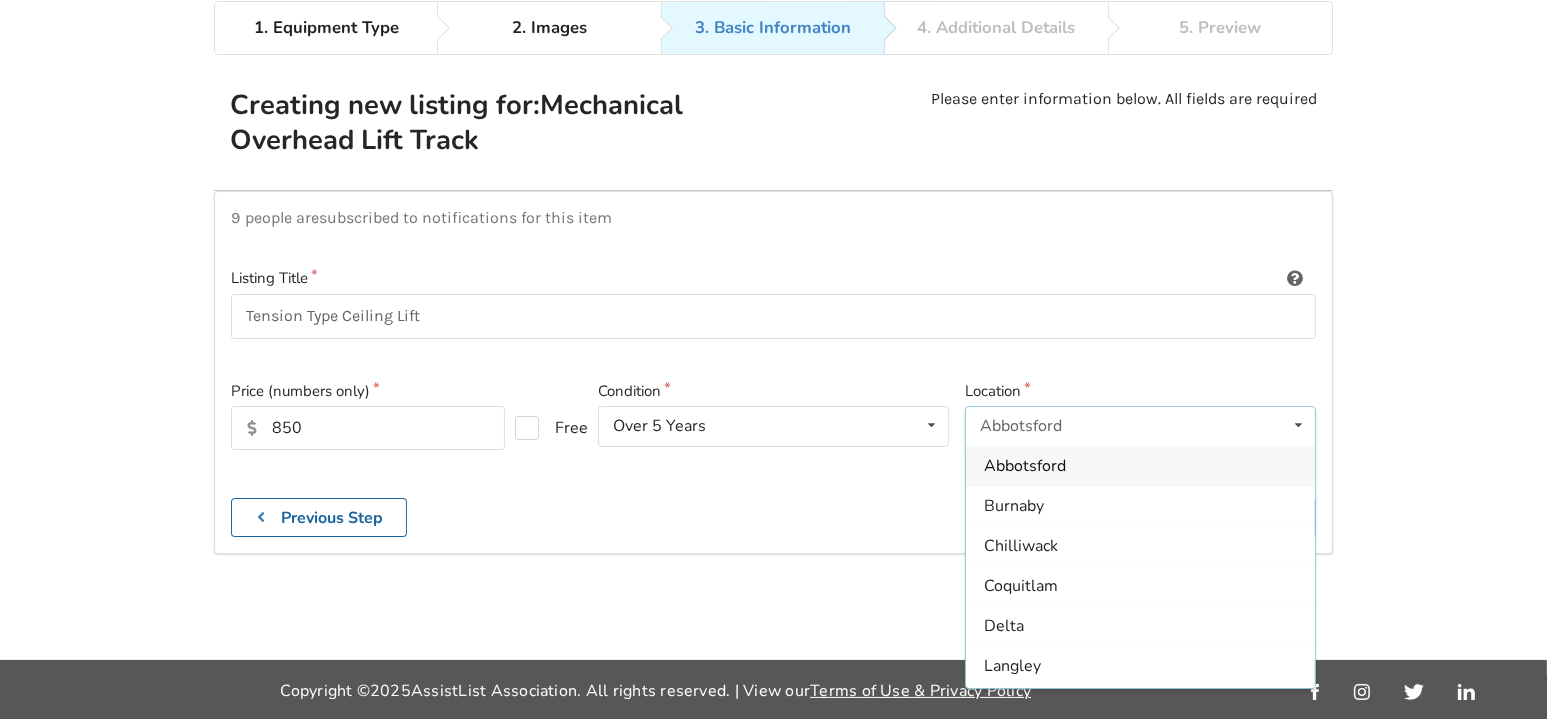 scroll, scrollTop: 212, scrollLeft: 0, axis: vertical 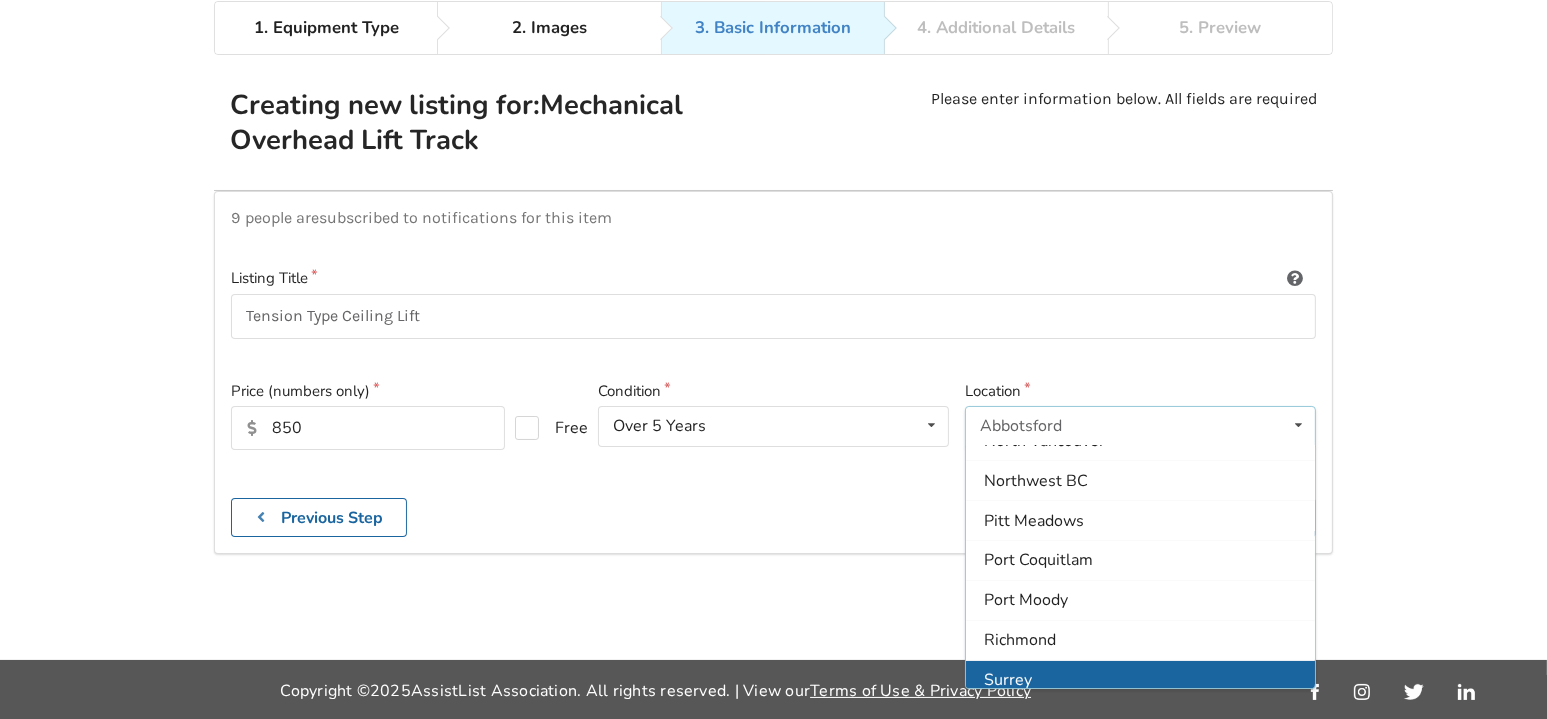 click on "Surrey" at bounding box center (1140, 679) 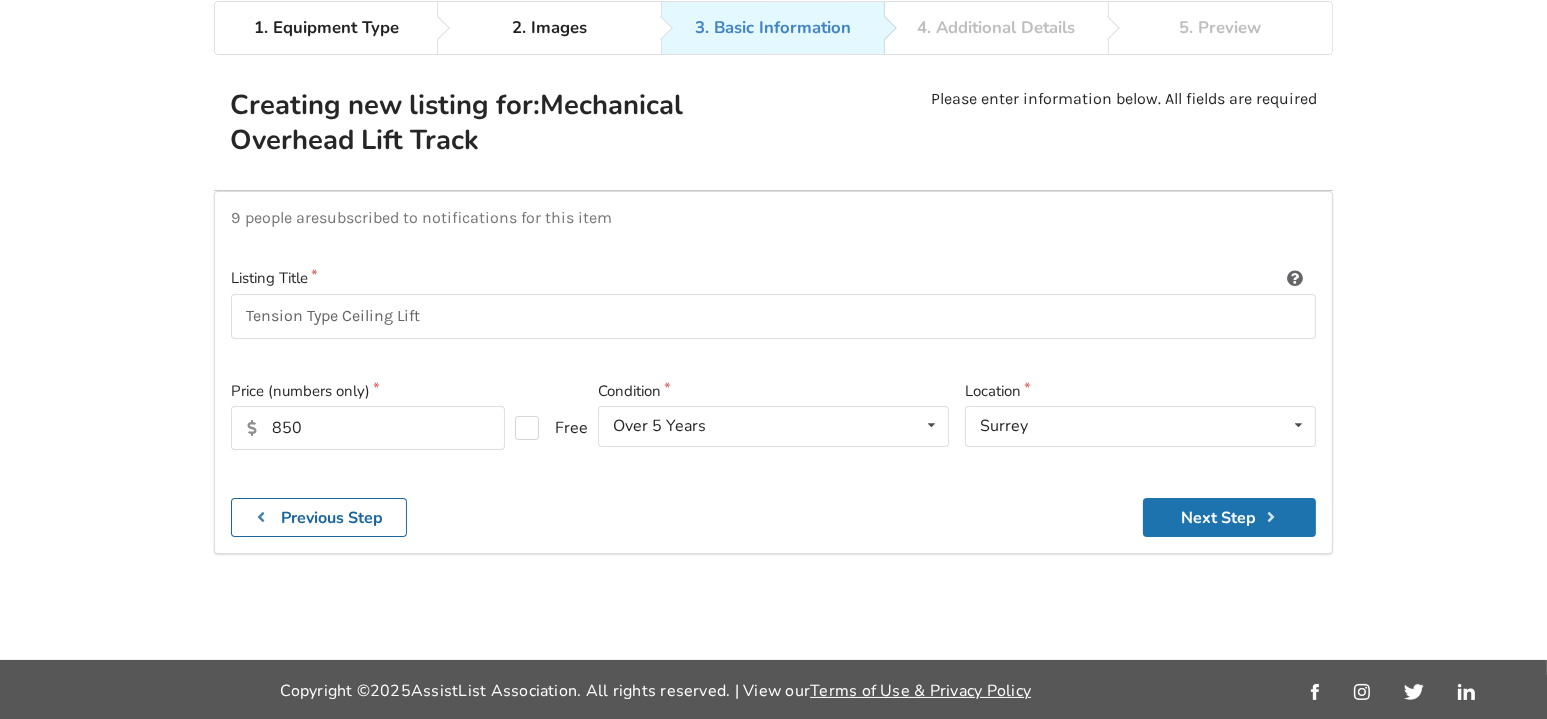 click on "Next Step" at bounding box center [1229, 517] 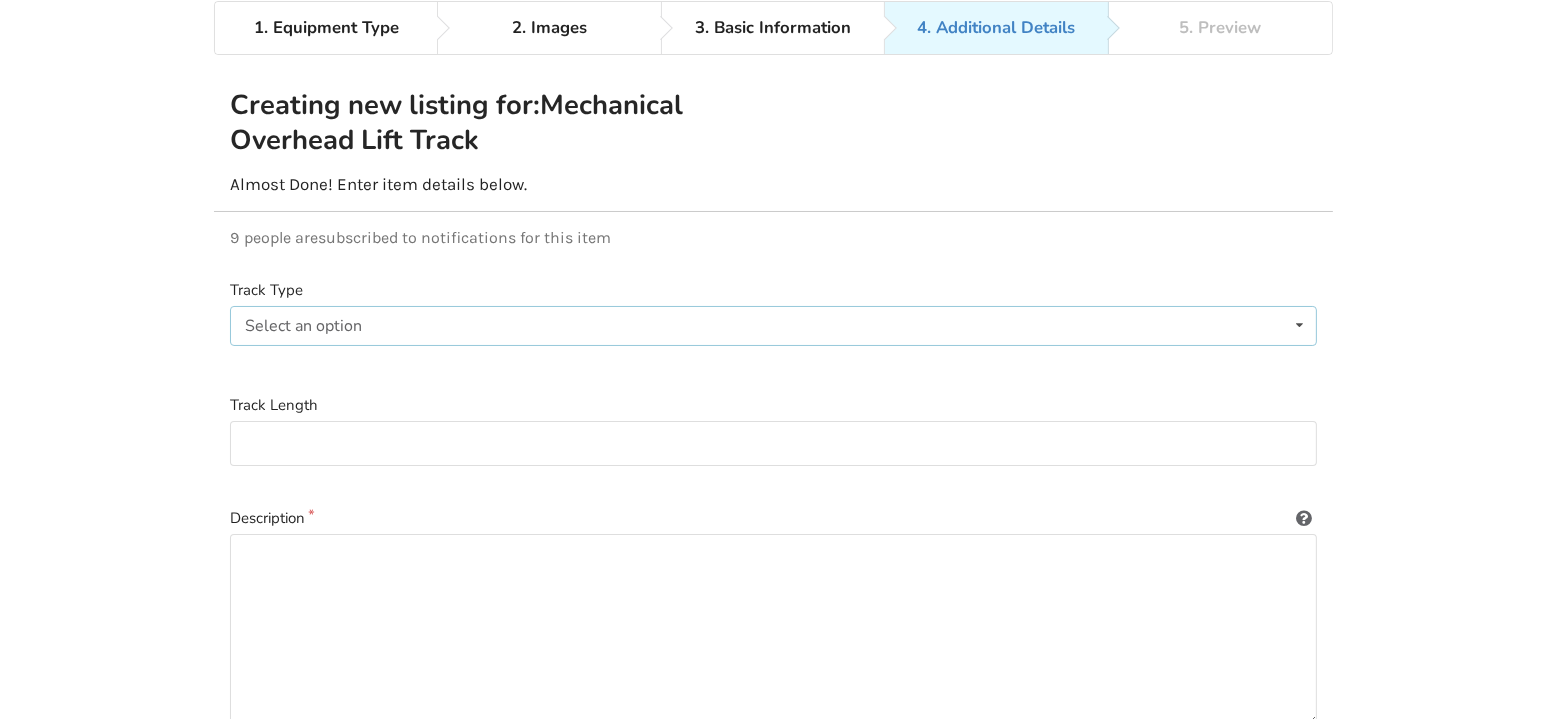 click on "Select an option Ceiling-installed straight track X-Y gantry system Free-standing Tension-mounted" at bounding box center [773, 326] 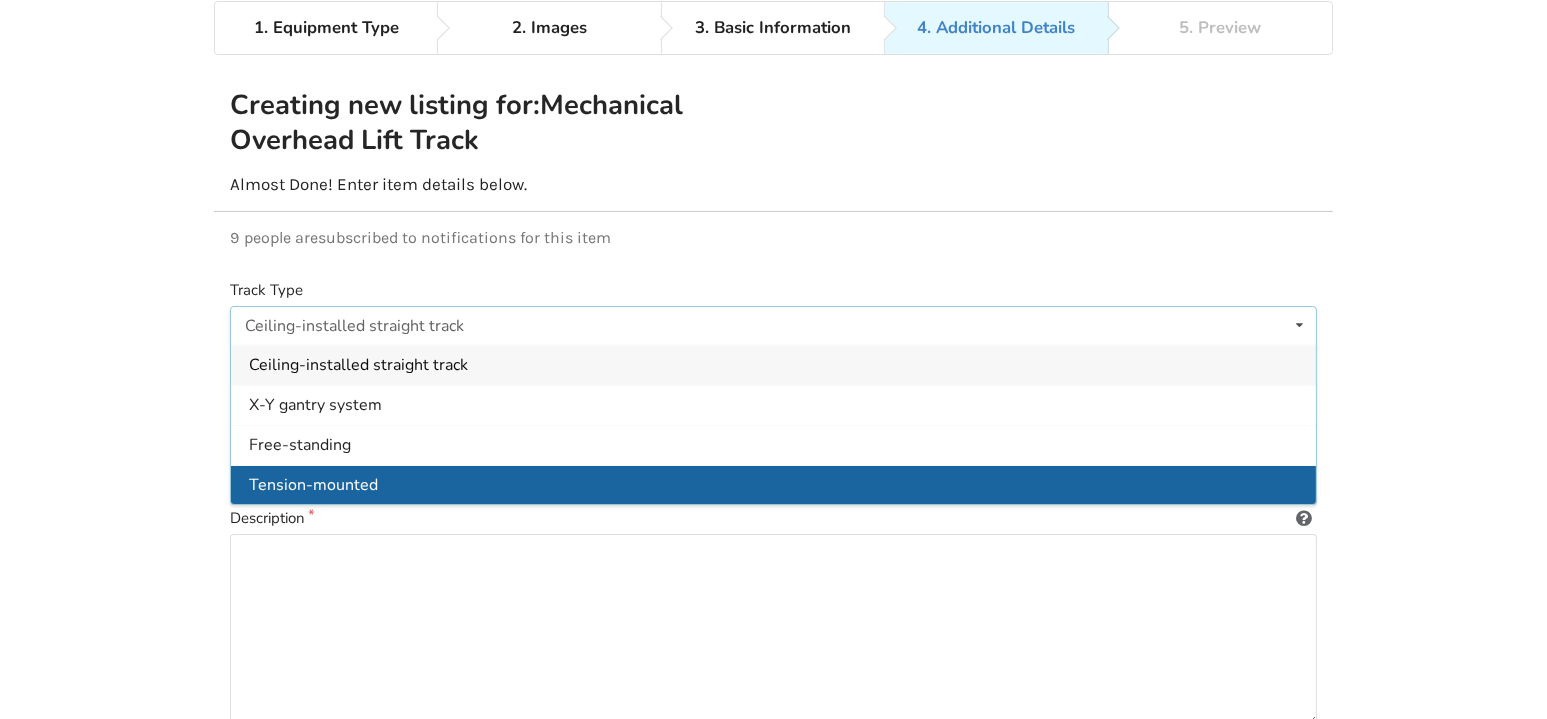 click on "Tension-mounted" at bounding box center [773, 485] 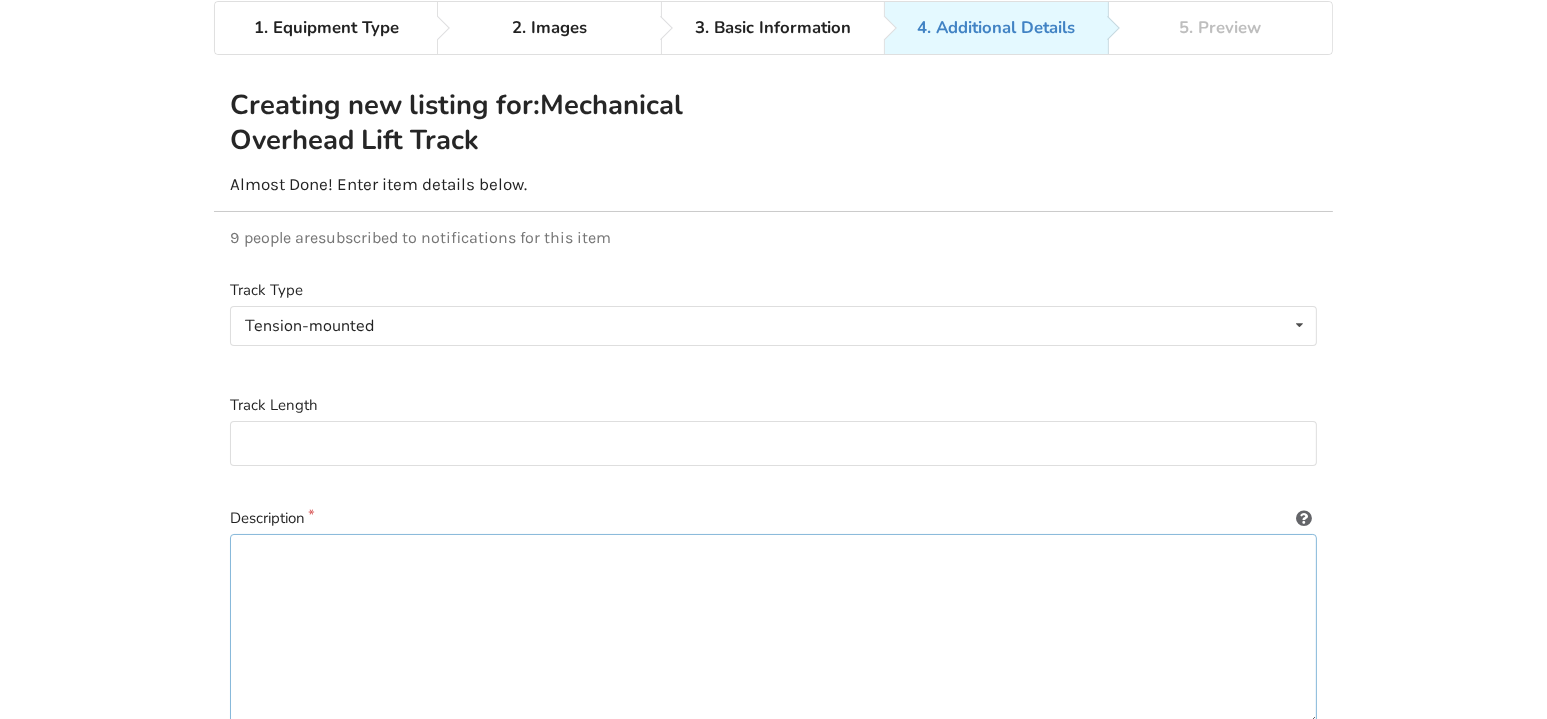 click at bounding box center (773, 630) 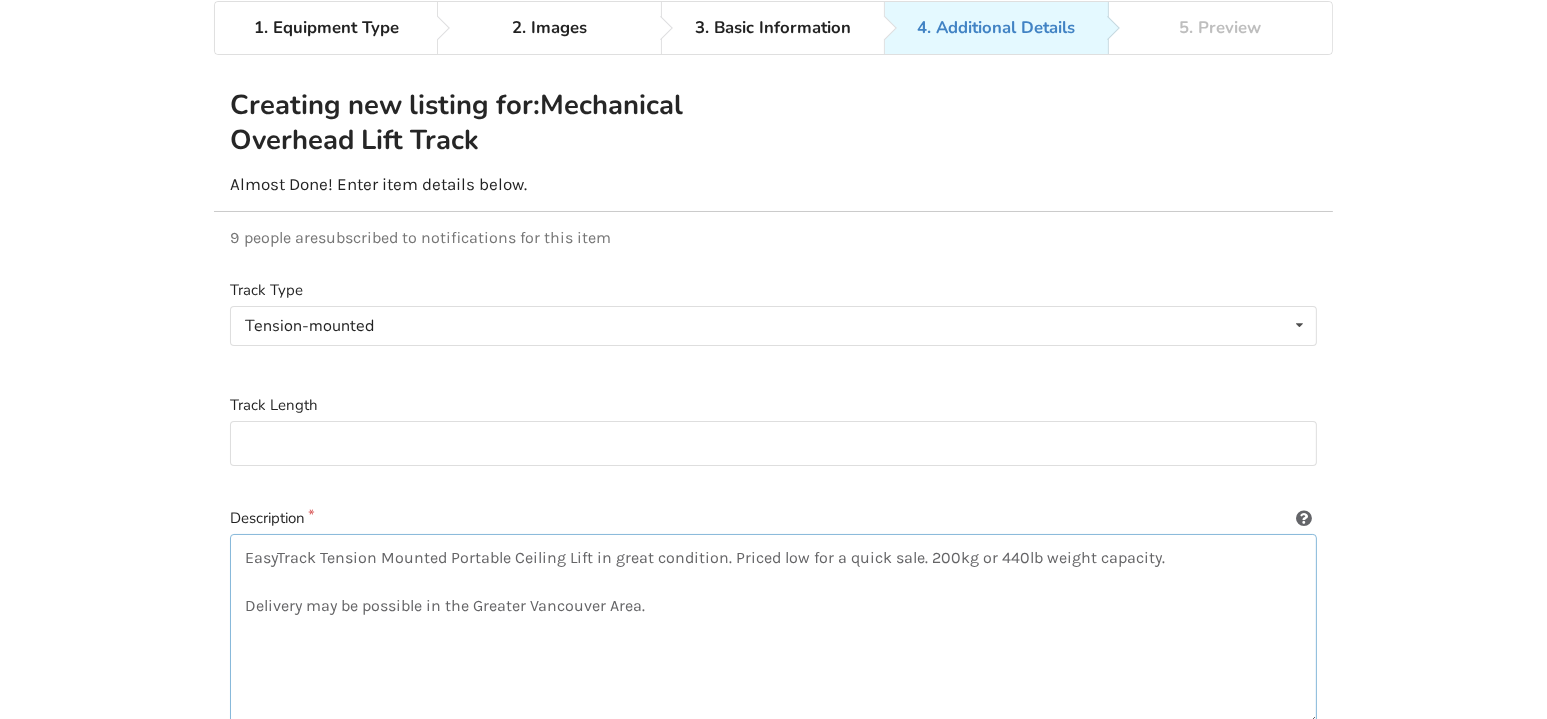 click on "EasyTrack Tension Mounted Portable Ceiling Lift in great condition. Priced low for a quick sale. 200kg or 440lb weight capacity.
Delivery may be possible in the Greater Vancouver Area." at bounding box center (773, 630) 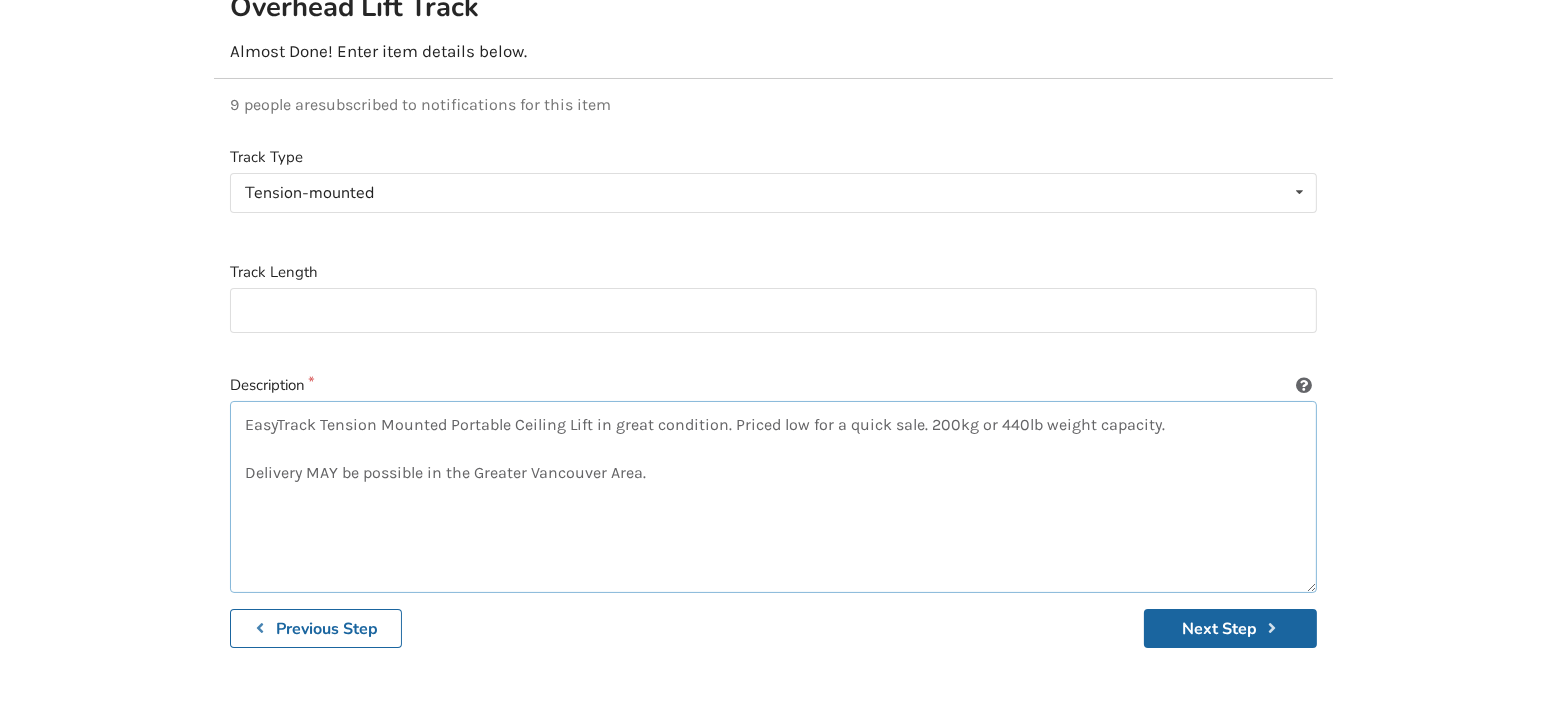 scroll, scrollTop: 278, scrollLeft: 0, axis: vertical 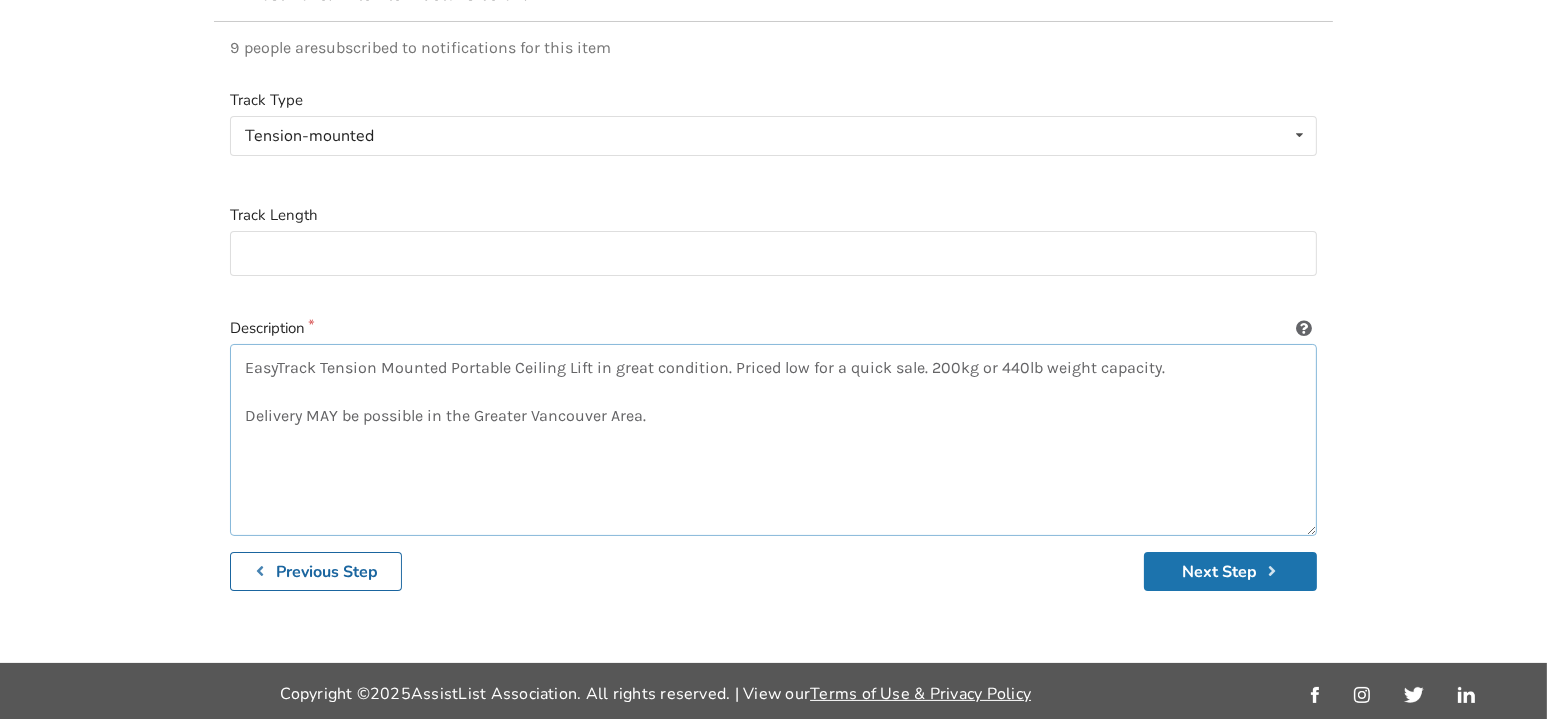 type on "EasyTrack Tension Mounted Portable Ceiling Lift in great condition. Priced low for a quick sale. 200kg or 440lb weight capacity.
Delivery MAY be possible in the Greater Vancouver Area." 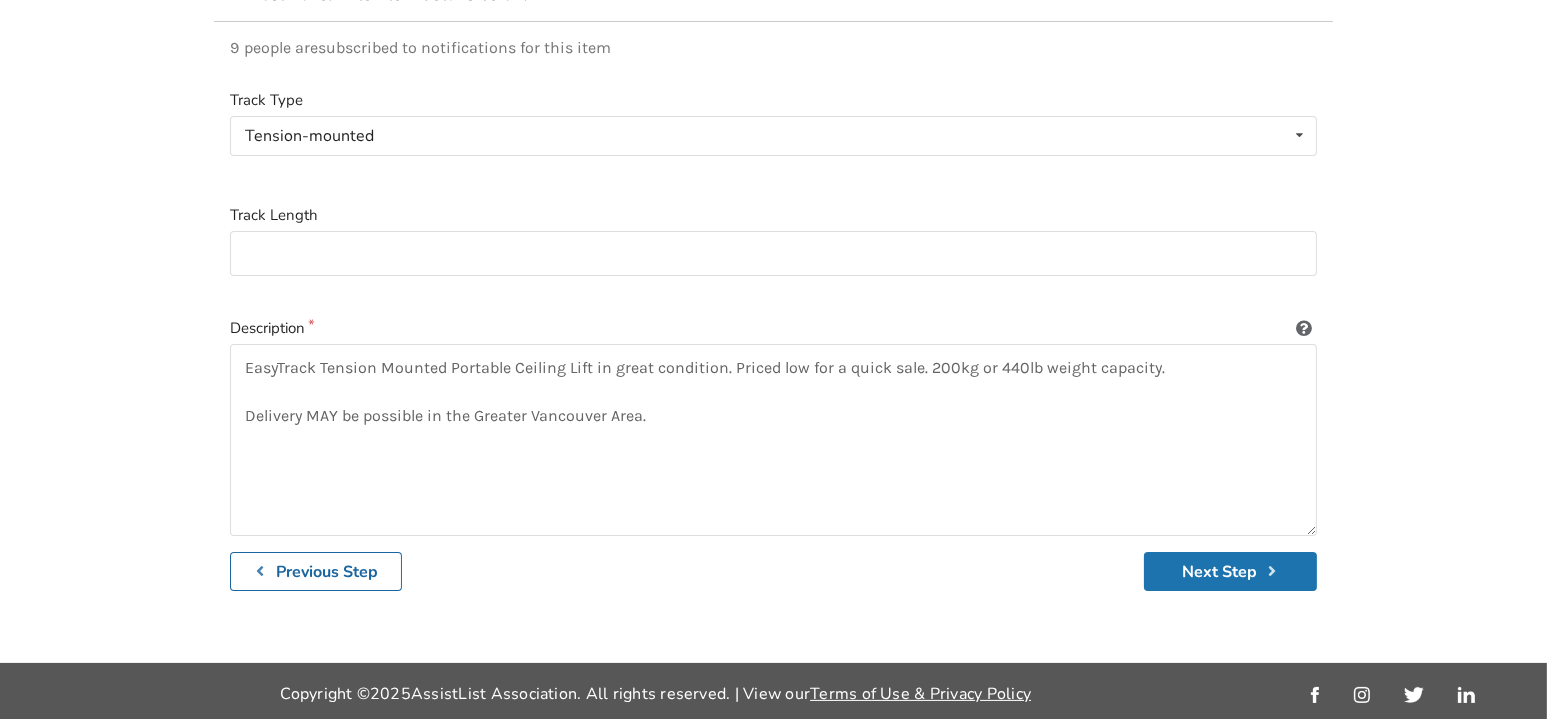 click on "Next Step" at bounding box center [1230, 571] 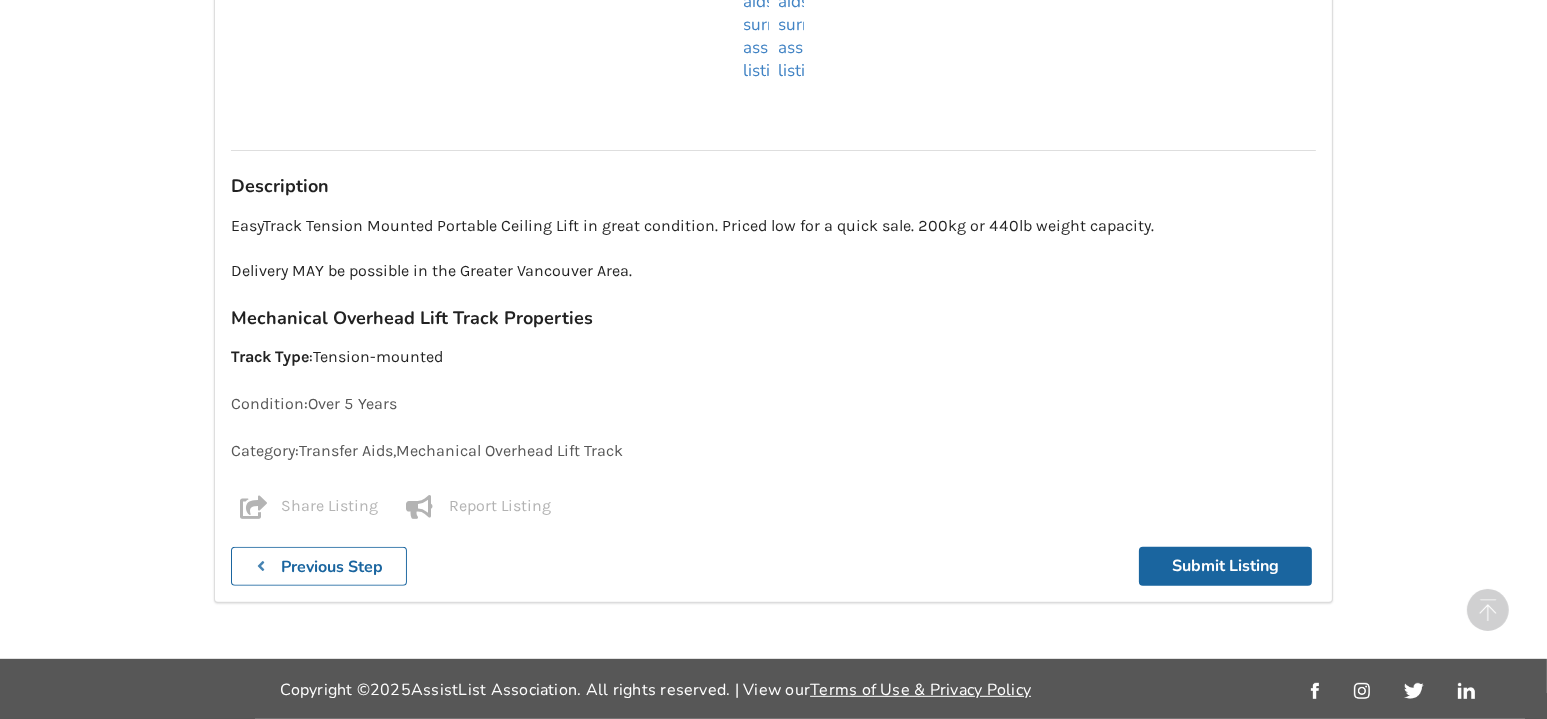 scroll, scrollTop: 1082, scrollLeft: 0, axis: vertical 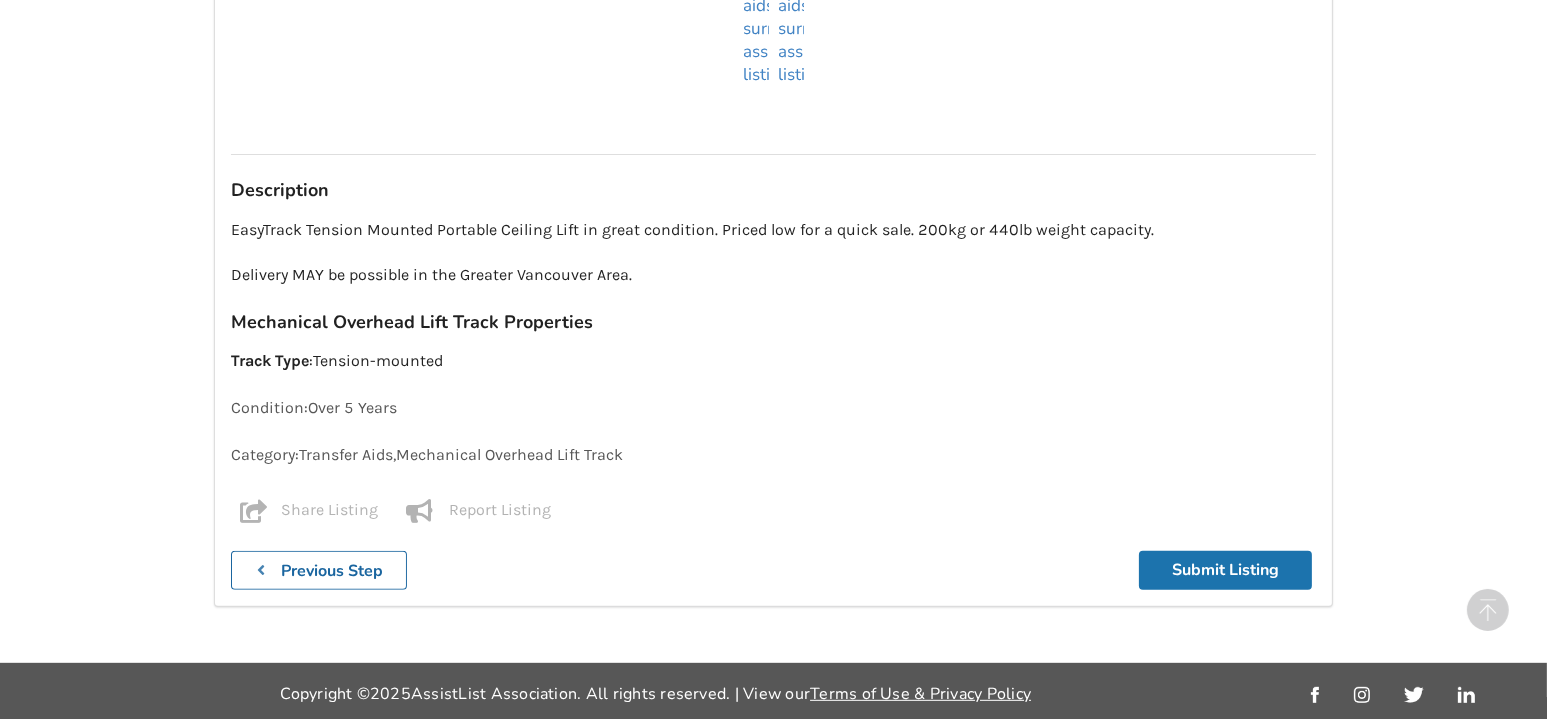 click on "Submit Listing" at bounding box center [1225, 570] 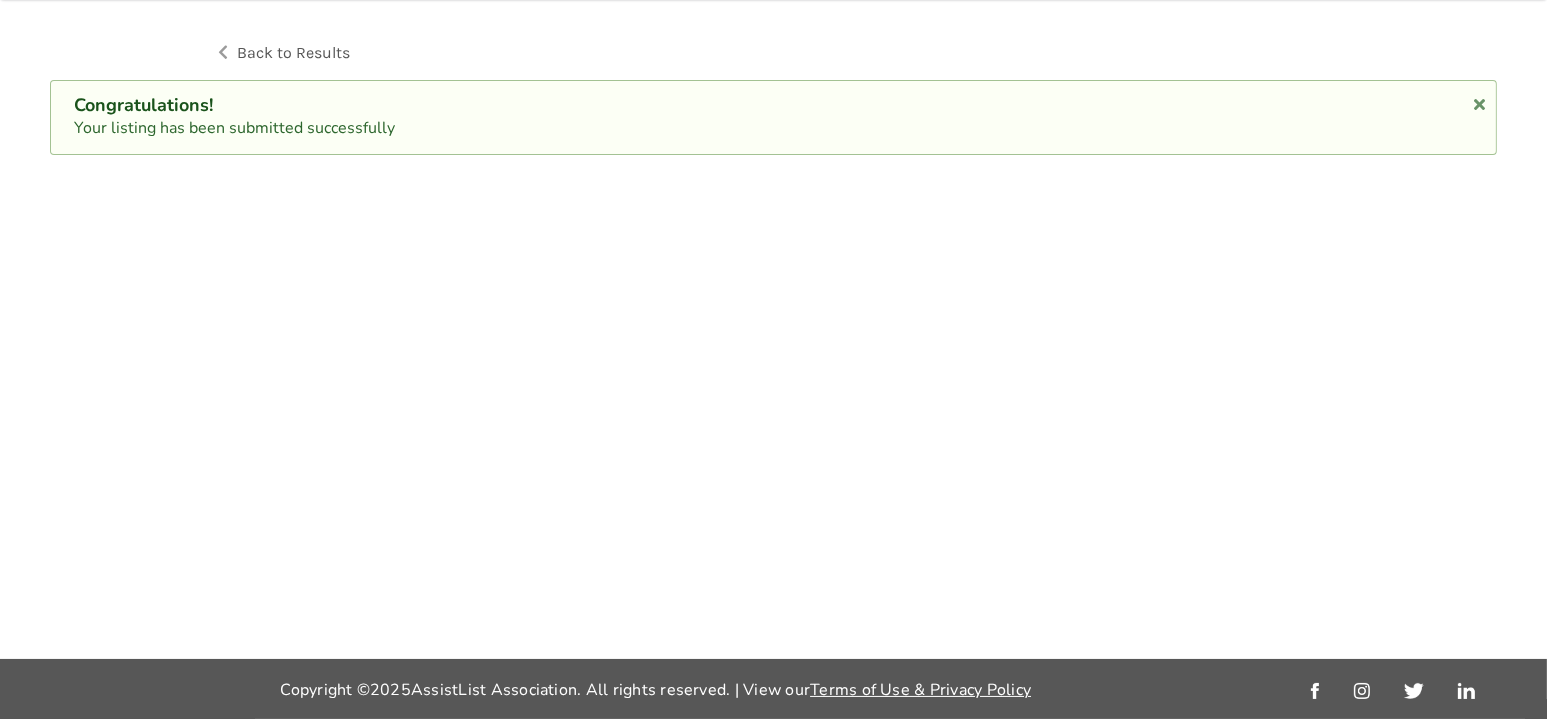 scroll, scrollTop: 0, scrollLeft: 0, axis: both 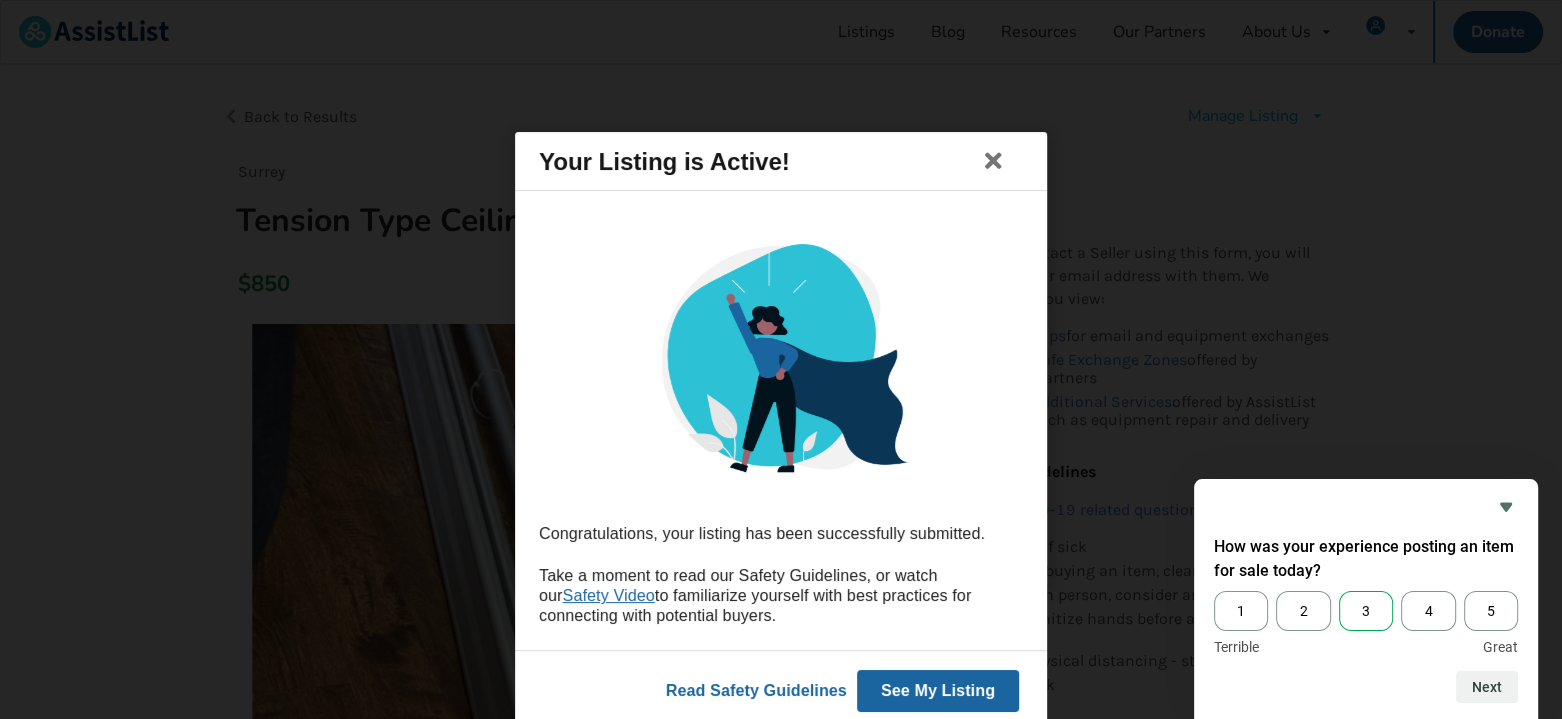 click on "3" at bounding box center [1241, 611] 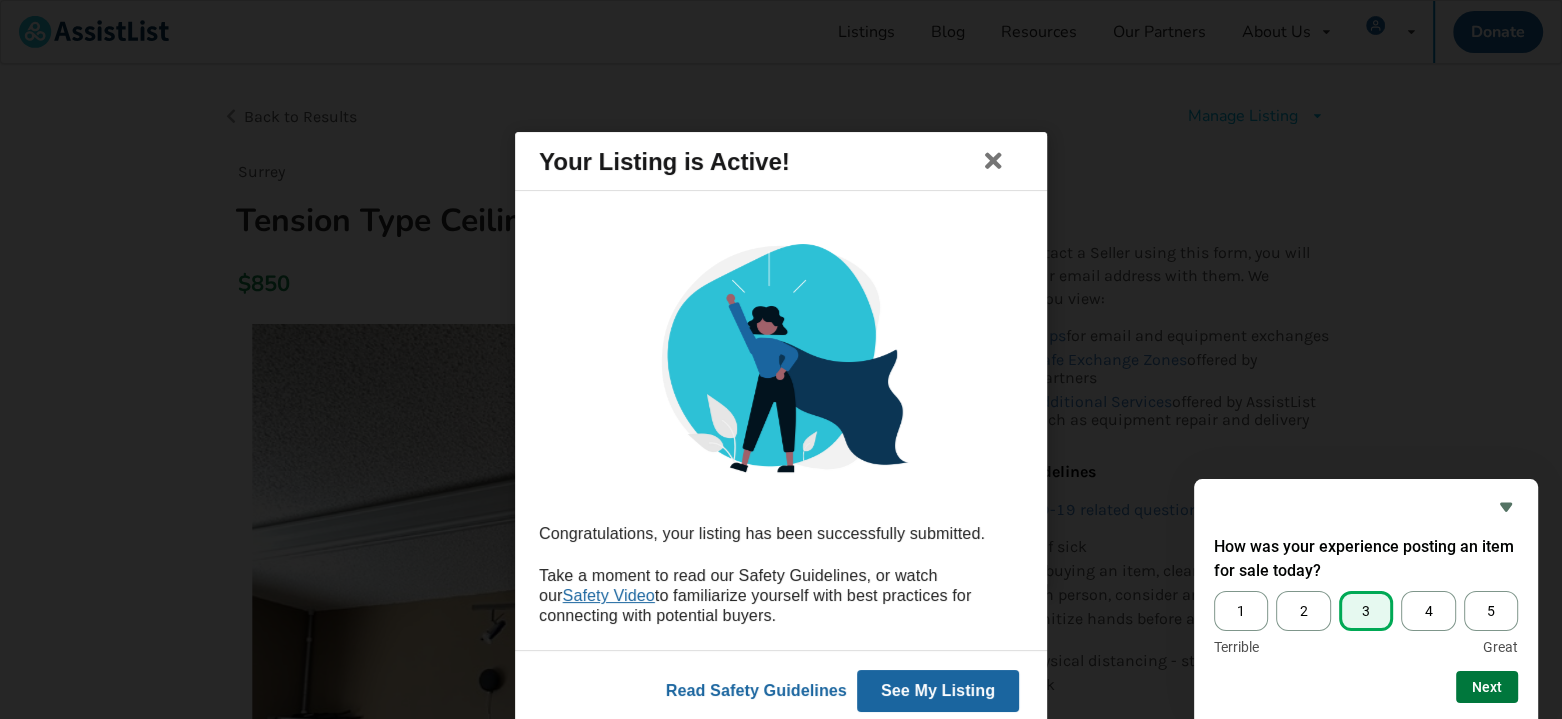 click on "Next" at bounding box center [1487, 687] 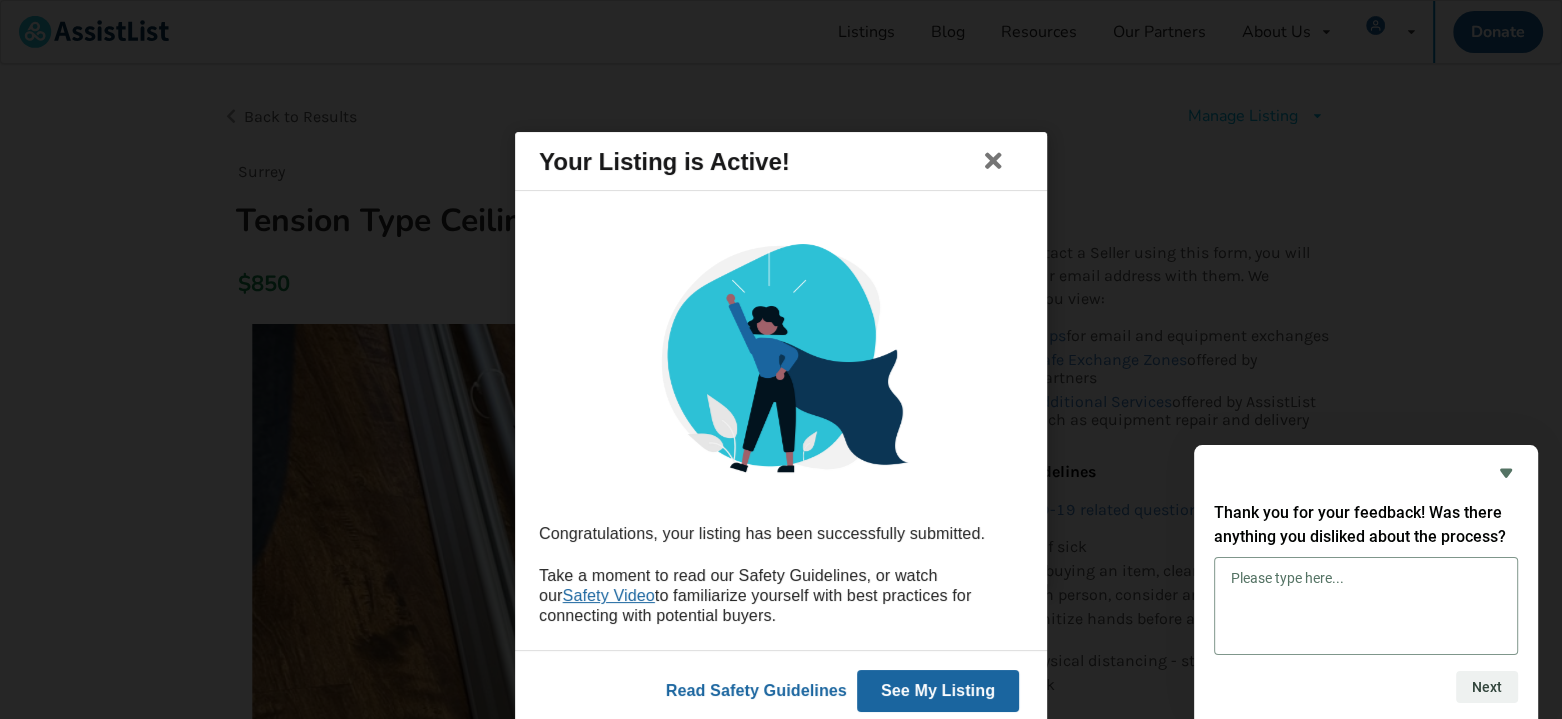 click on "See My Listing" at bounding box center [938, 690] 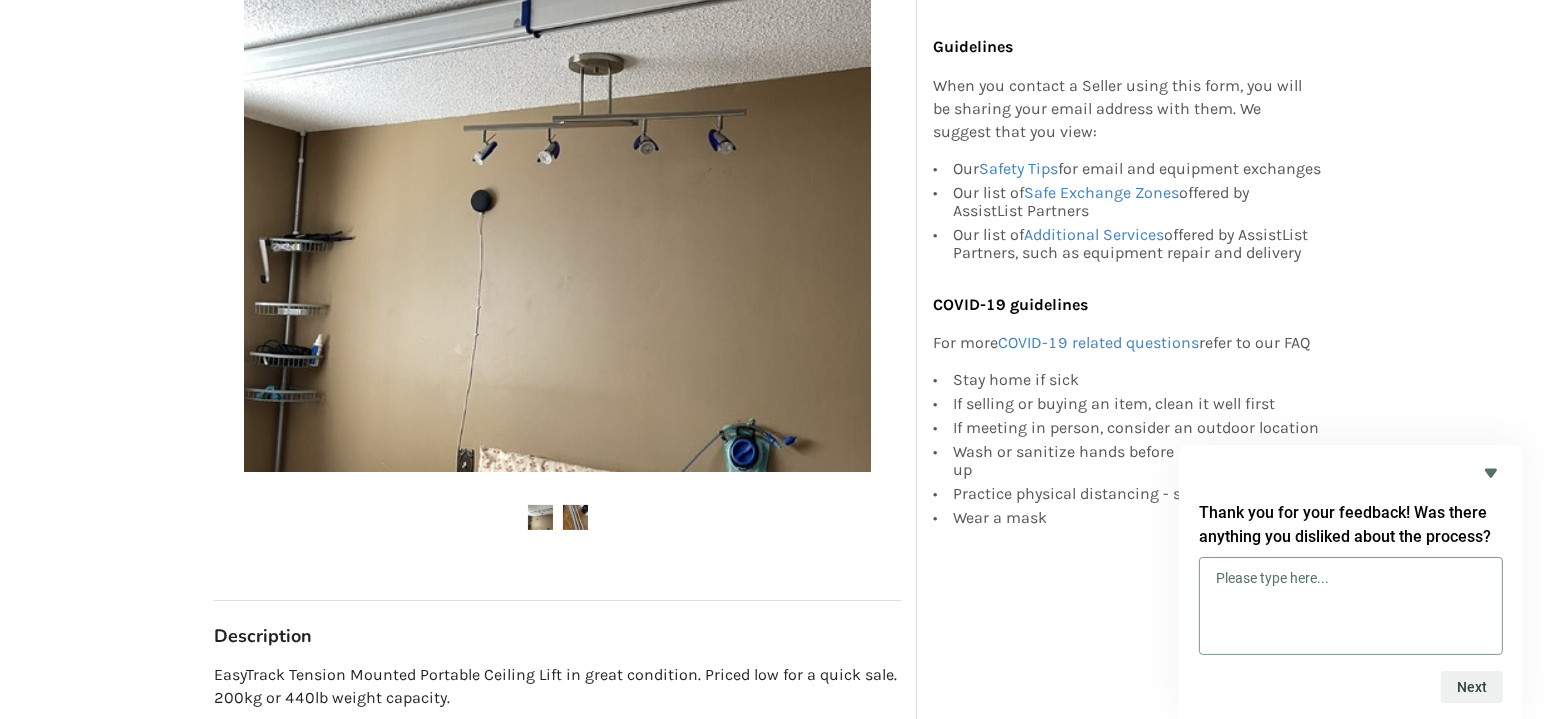 scroll, scrollTop: 533, scrollLeft: 0, axis: vertical 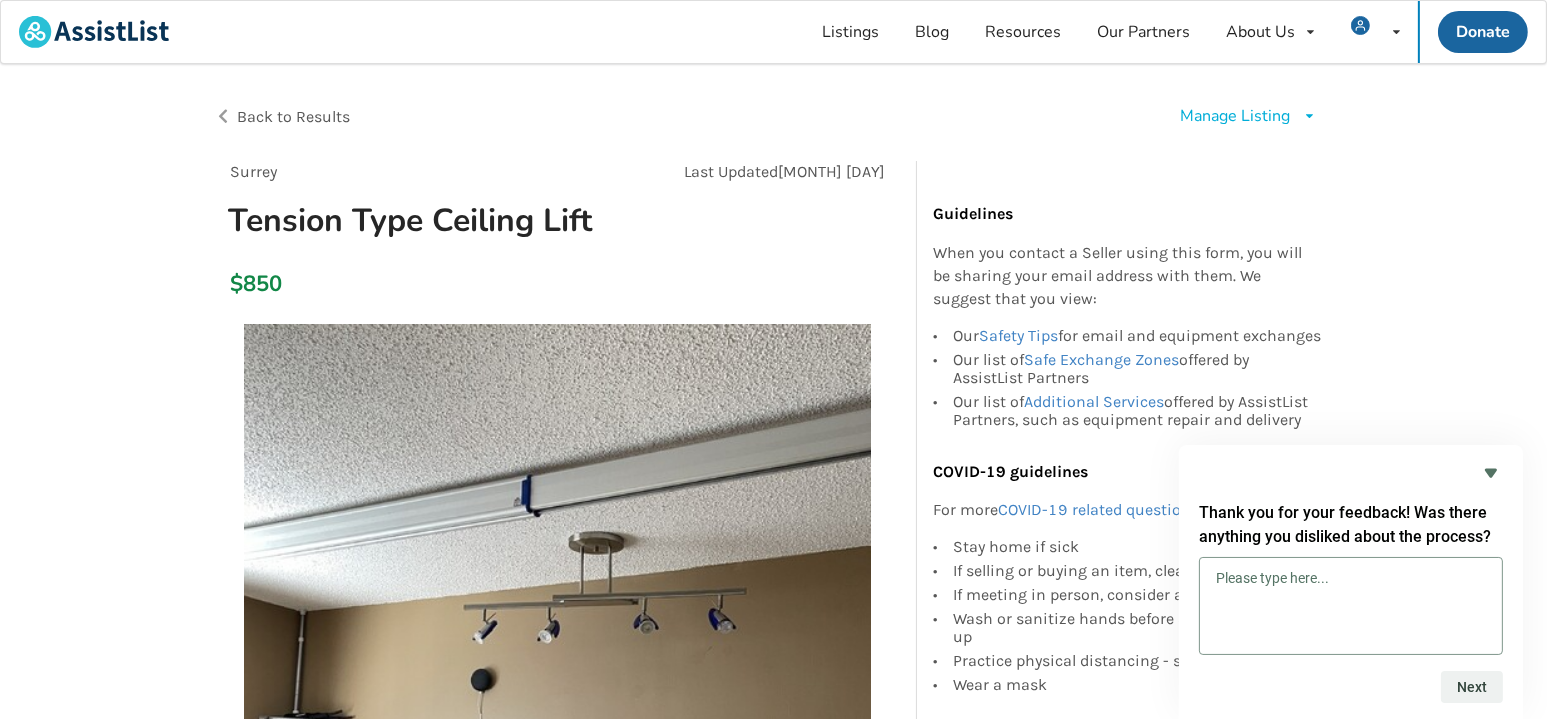 click at bounding box center [557, 637] 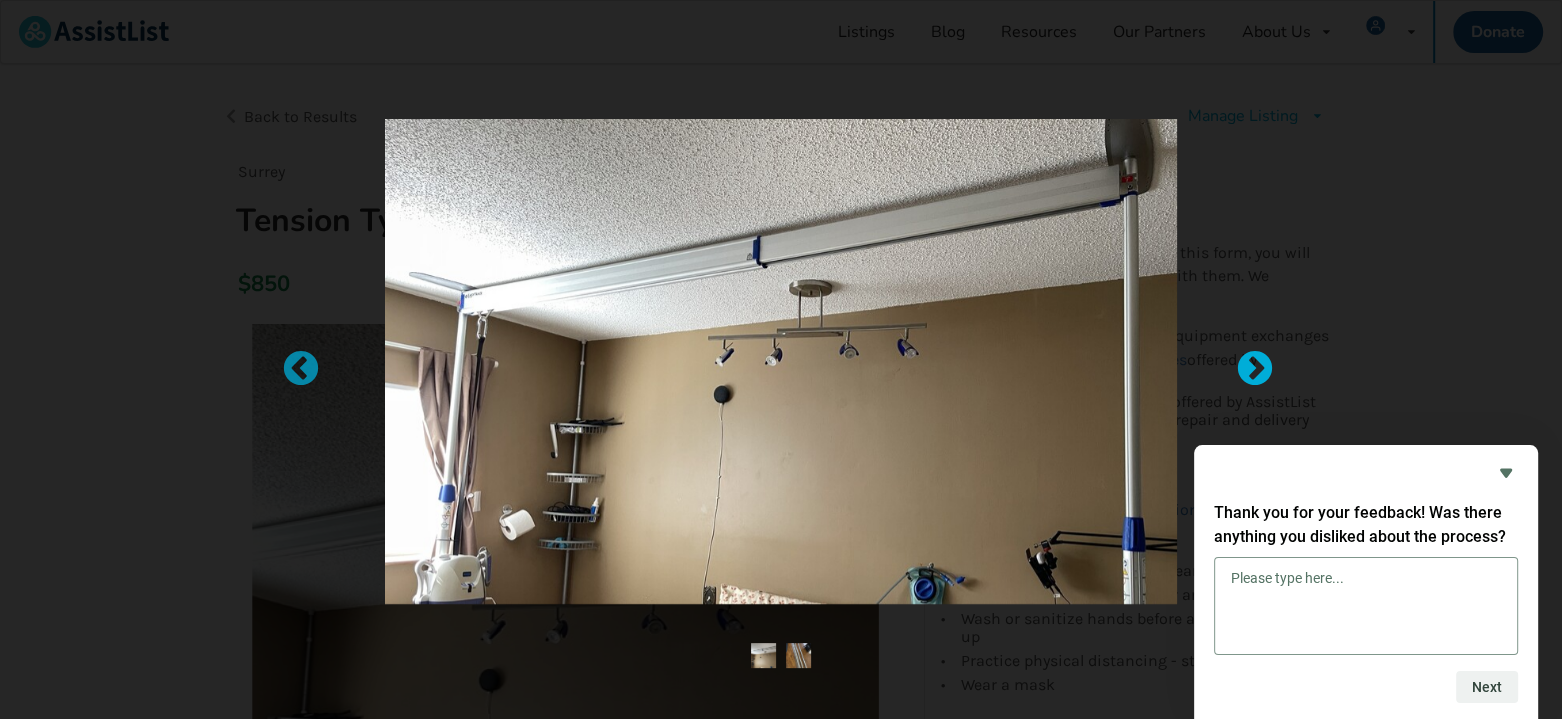 click at bounding box center (1245, 360) 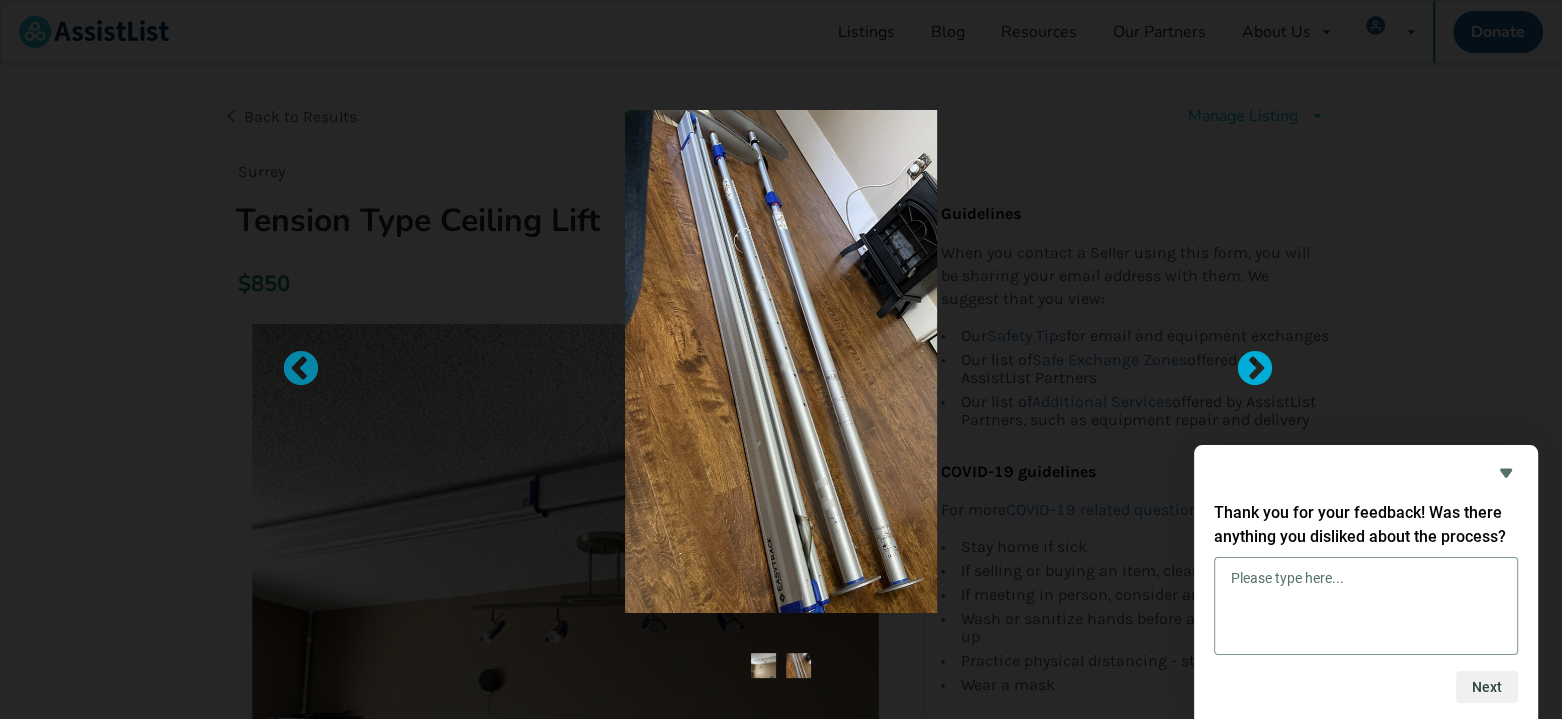 click at bounding box center (1245, 360) 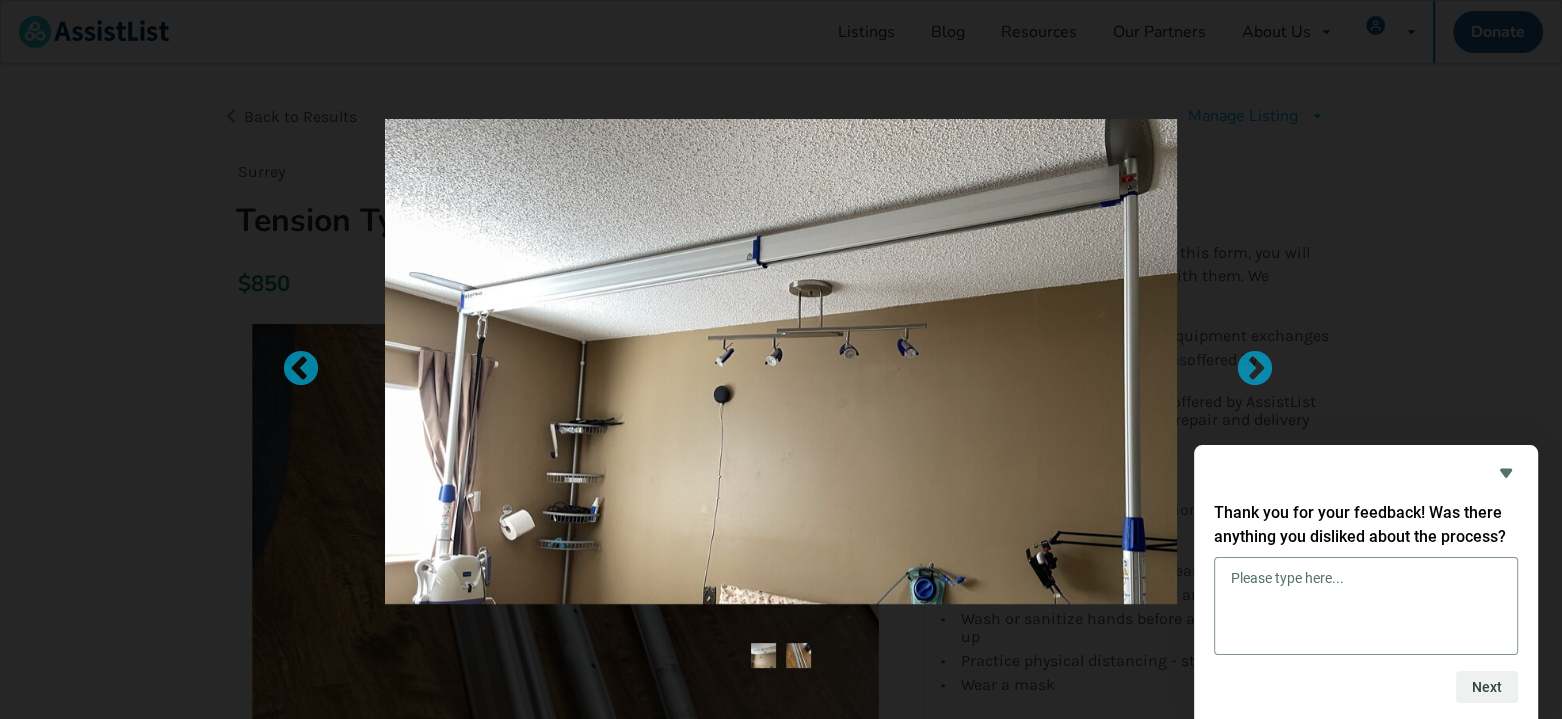 click at bounding box center [781, 359] 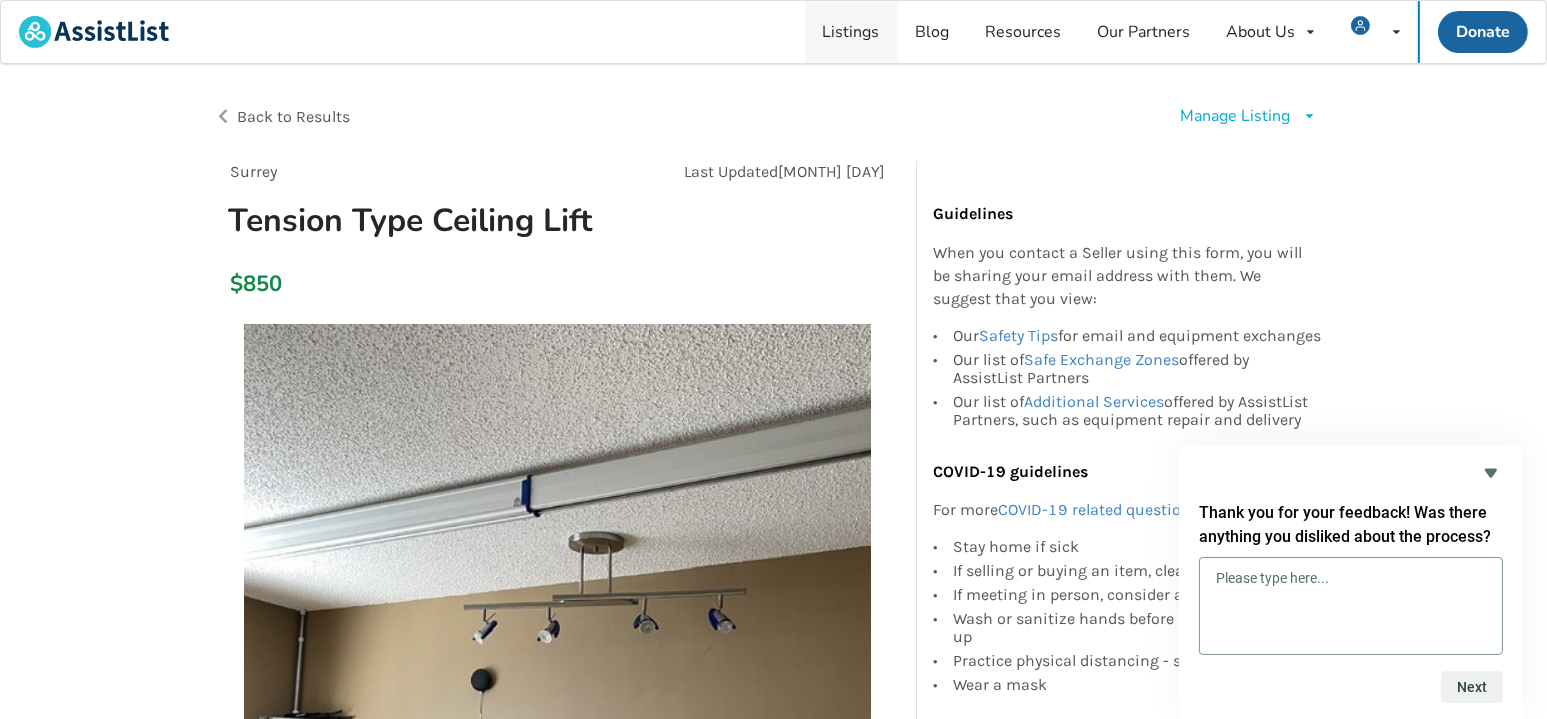 click on "Listings" at bounding box center (851, 32) 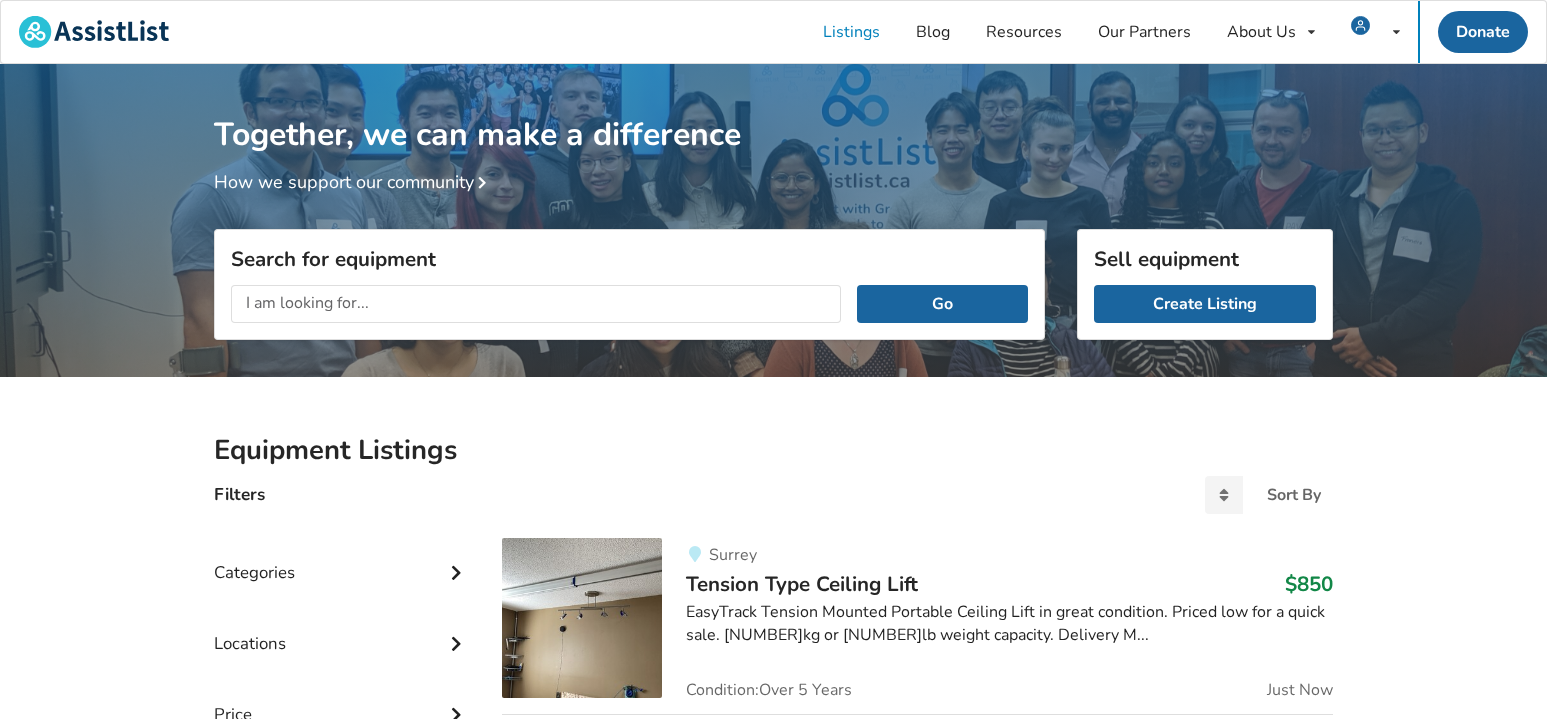 scroll, scrollTop: 0, scrollLeft: 0, axis: both 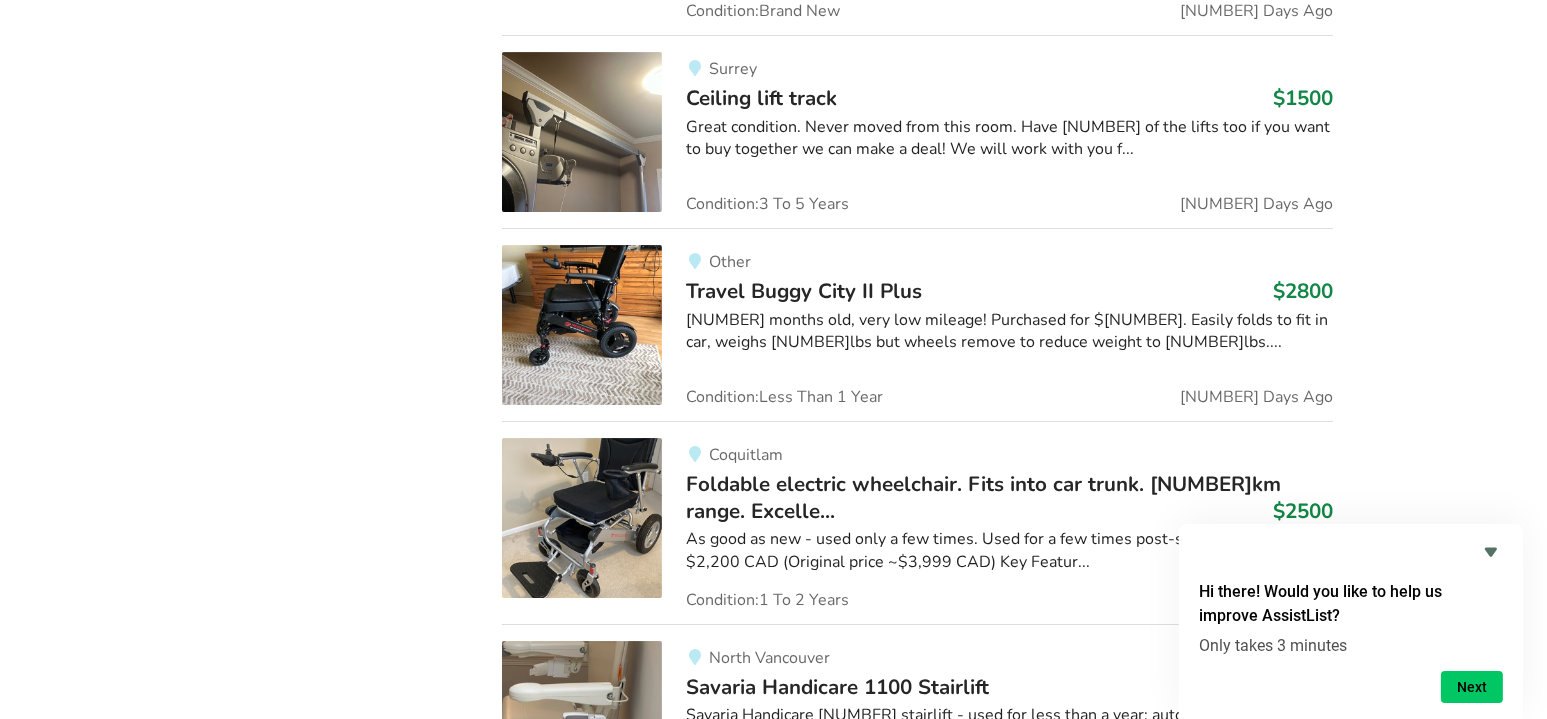 click on "Great condition. Never moved from this room. Have [NUMBER] of the lifts too if you want to buy together we can make a deal! We will work with you f..." at bounding box center [1009, 139] 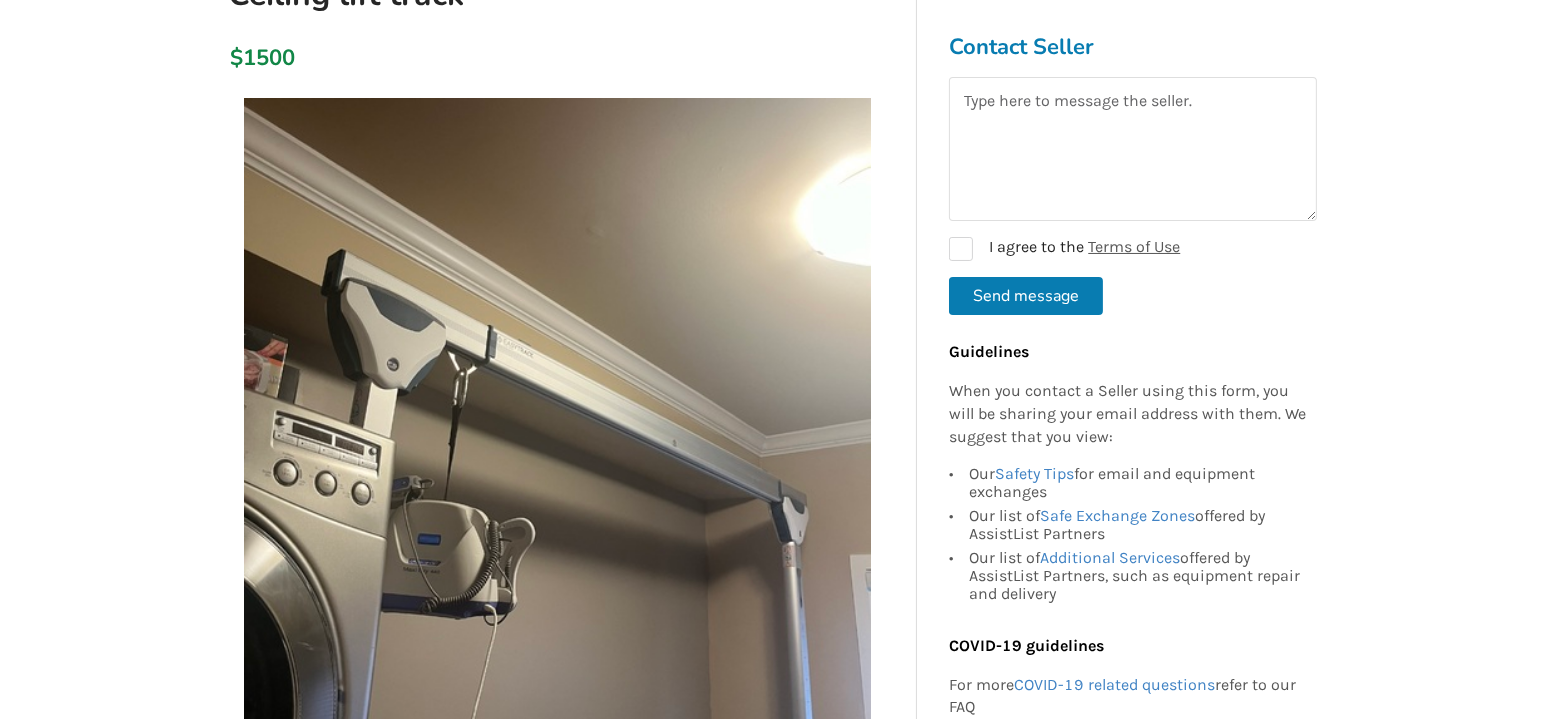 scroll, scrollTop: 360, scrollLeft: 0, axis: vertical 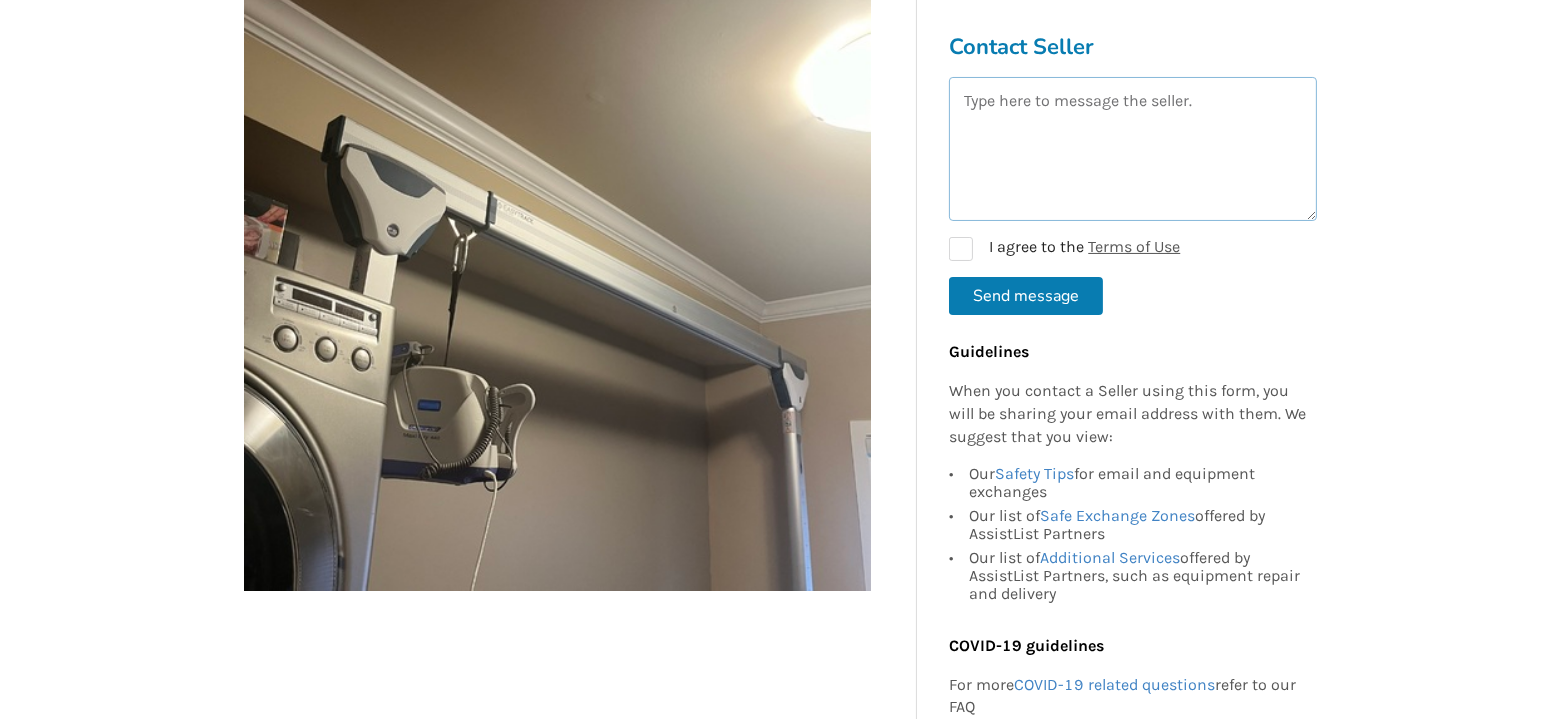 click at bounding box center (1133, 149) 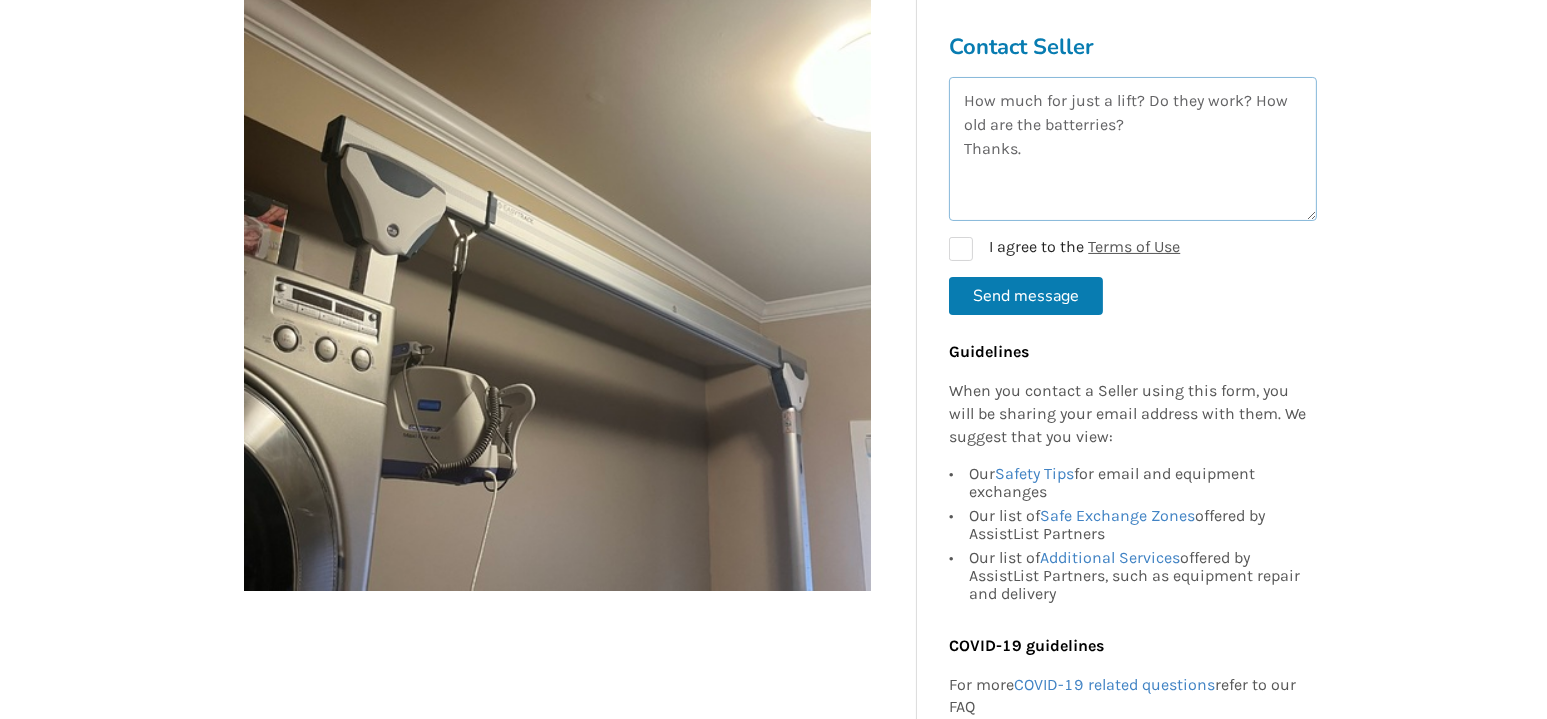 click on "How much for just a lift? Do they work? How old are the batterries?
Thanks." at bounding box center (1133, 149) 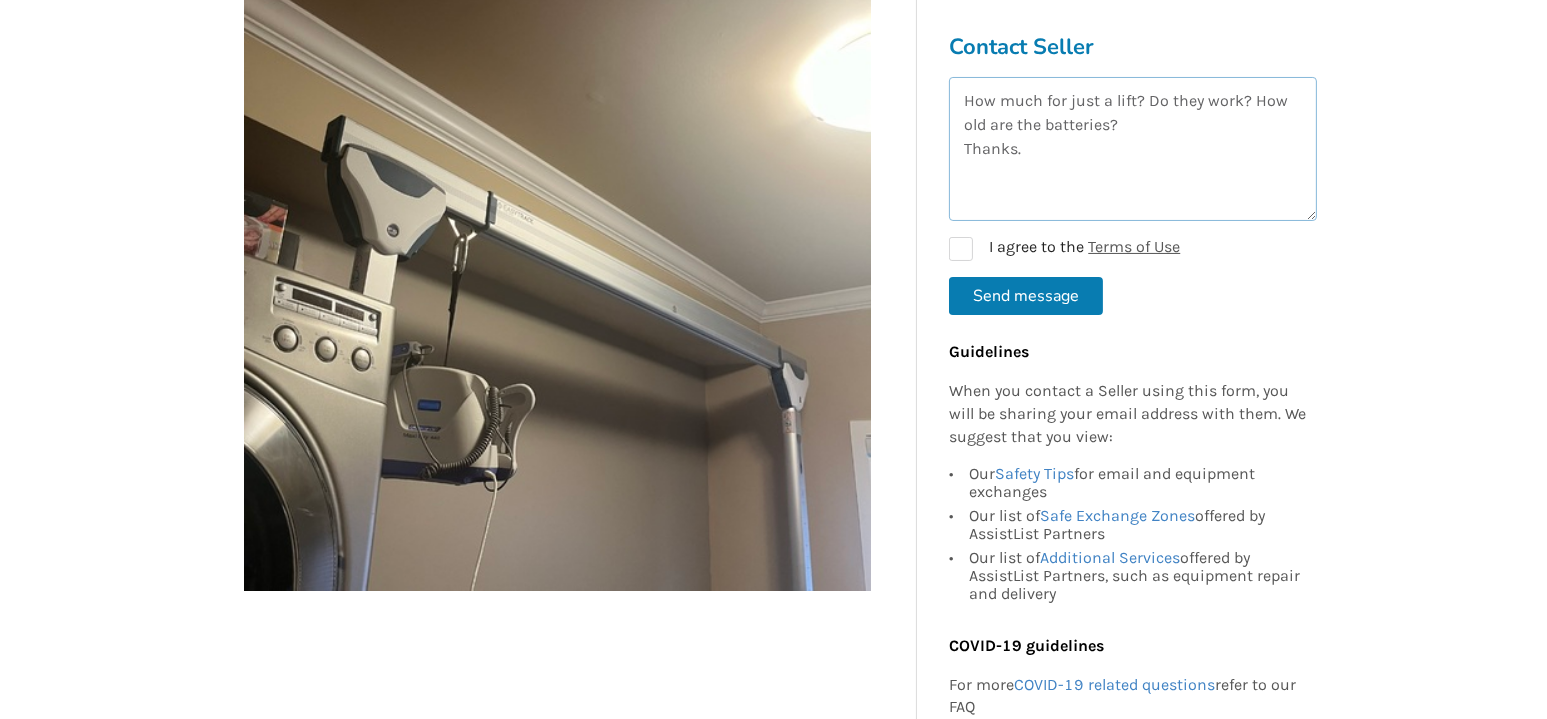 type on "How much for just a lift? Do they work? How old are the batteries?
Thanks." 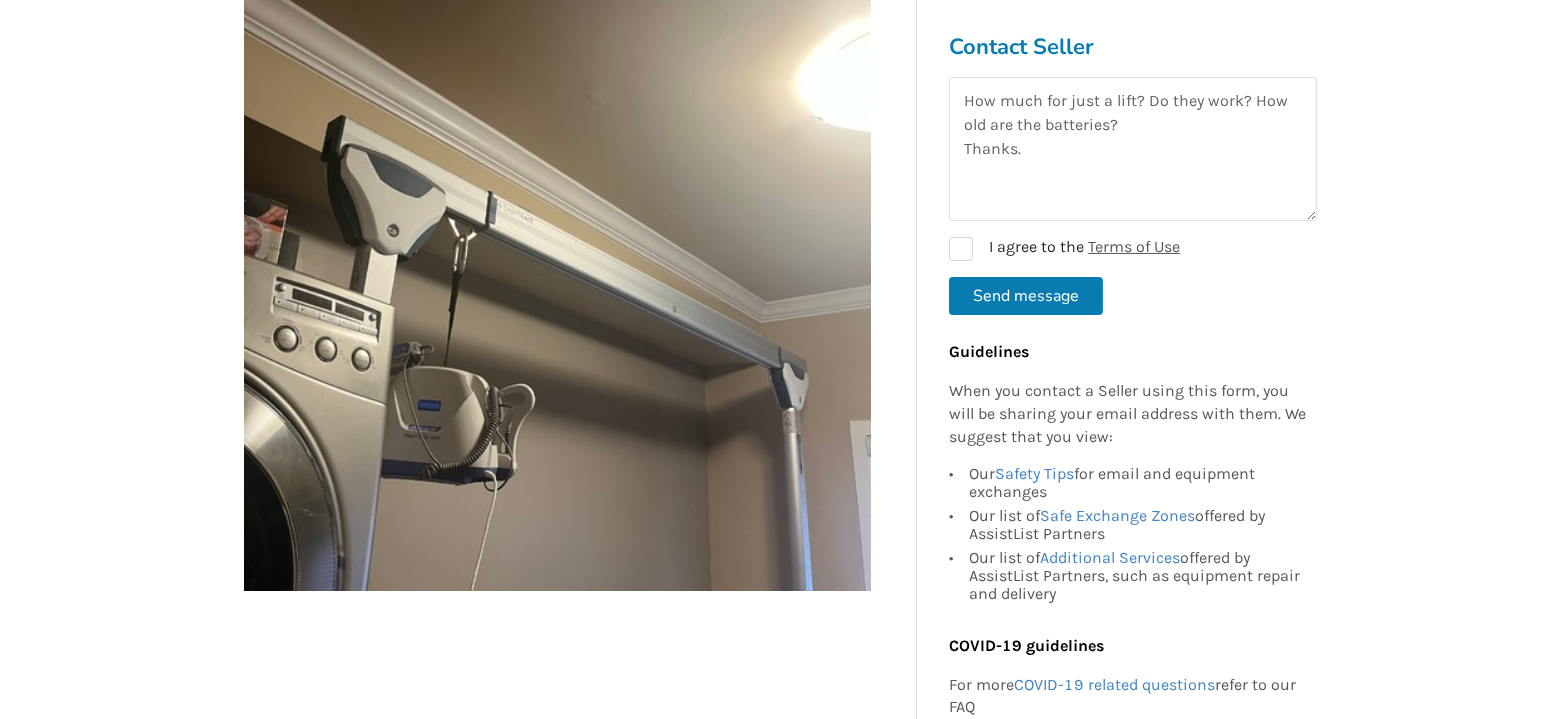 click on "Send message" at bounding box center [1026, 296] 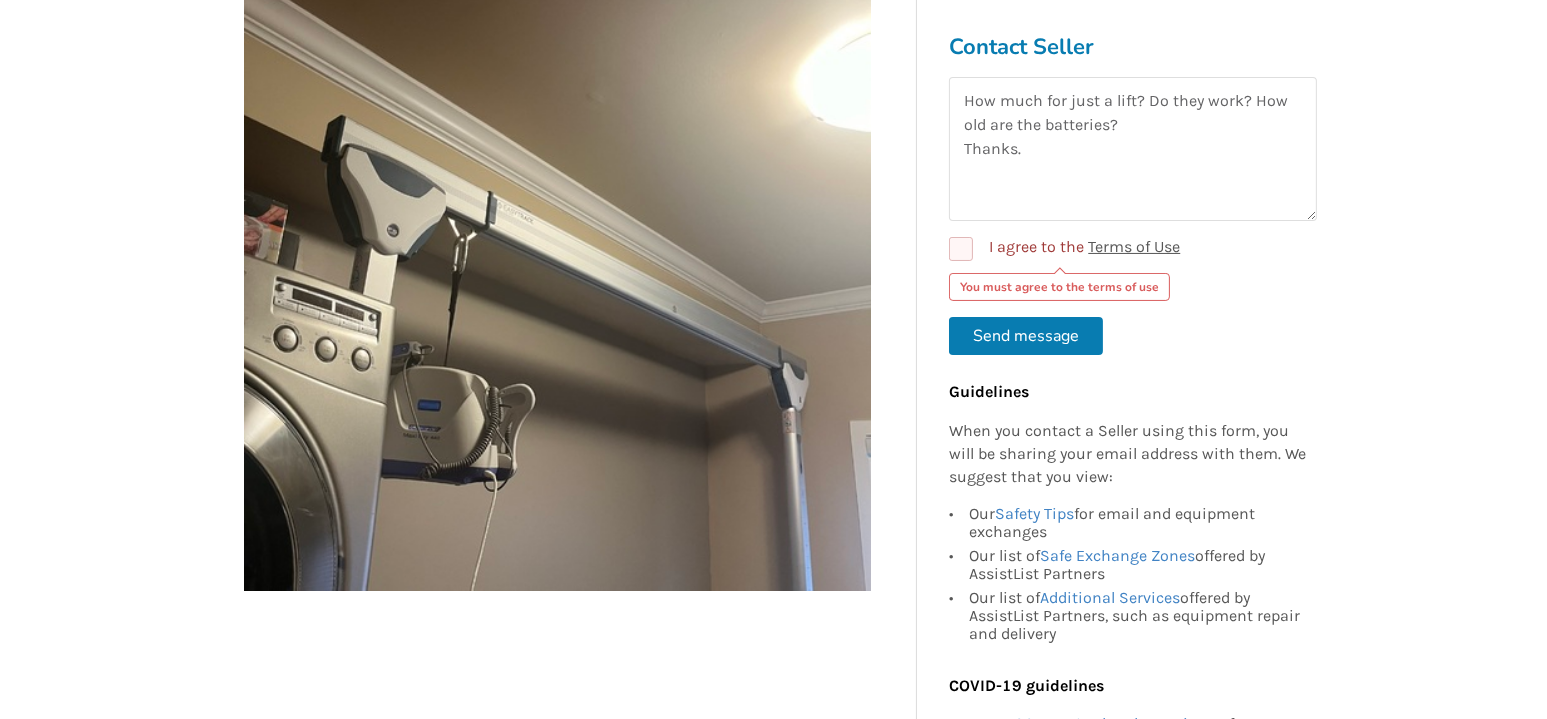 click on "I agree to the   Terms of Use" at bounding box center [1064, 249] 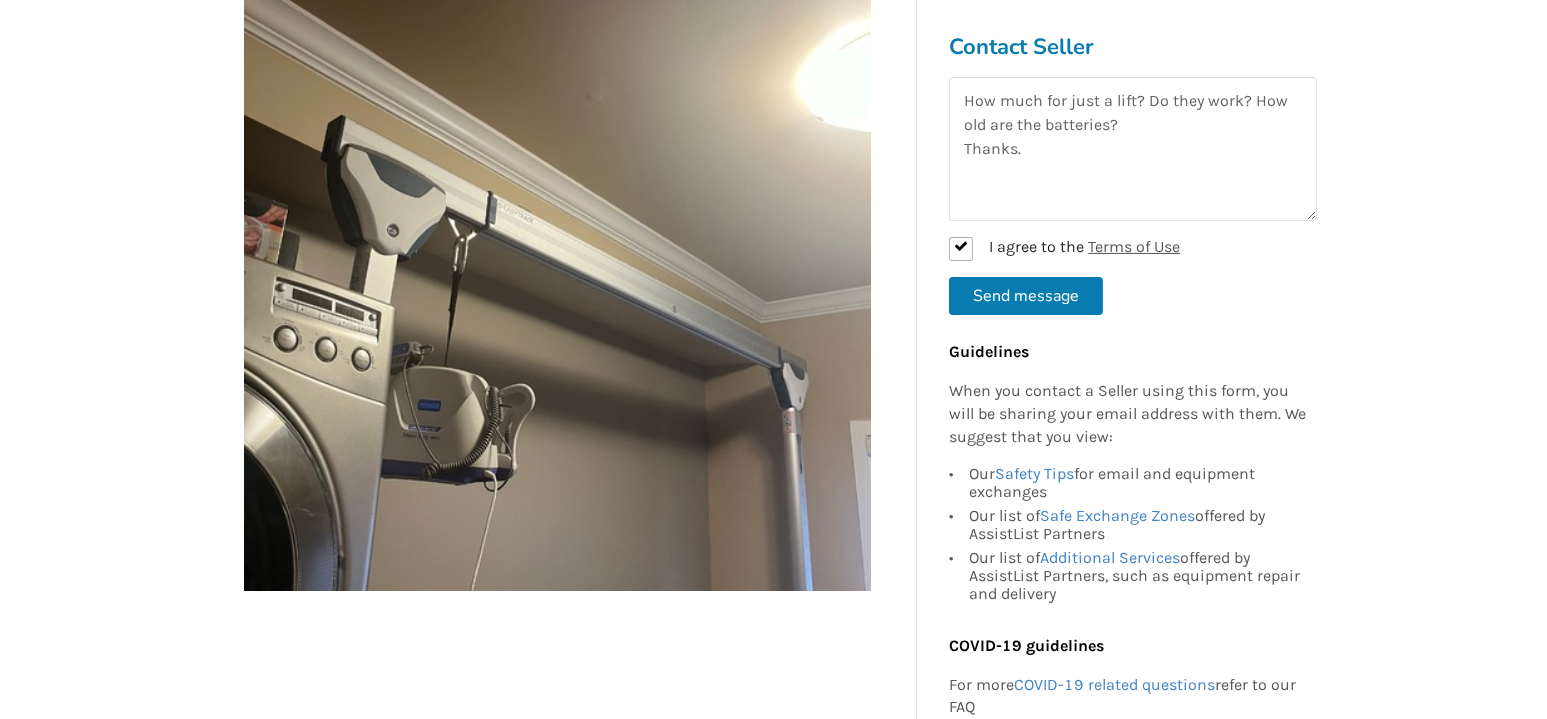 click on "Send message" at bounding box center (1026, 296) 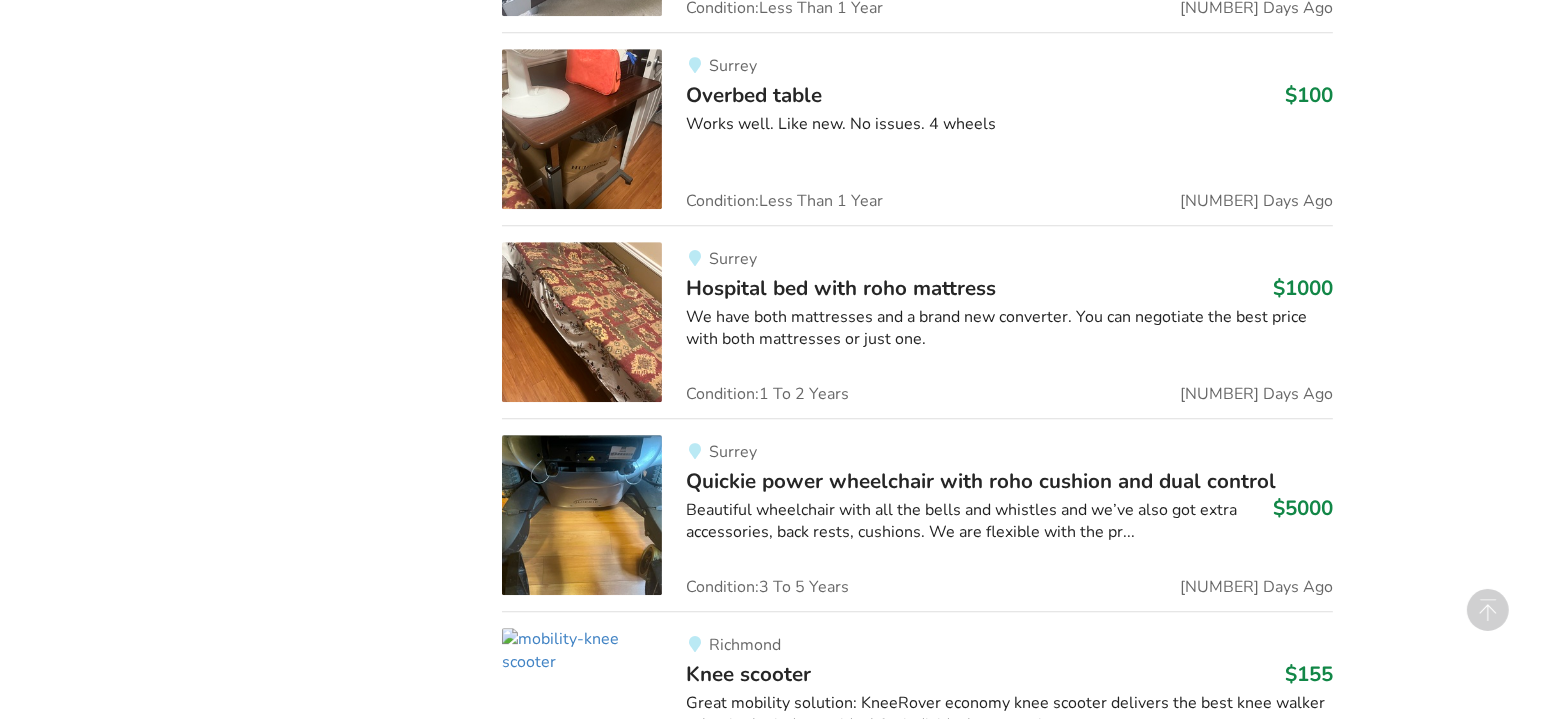 scroll, scrollTop: 8826, scrollLeft: 0, axis: vertical 